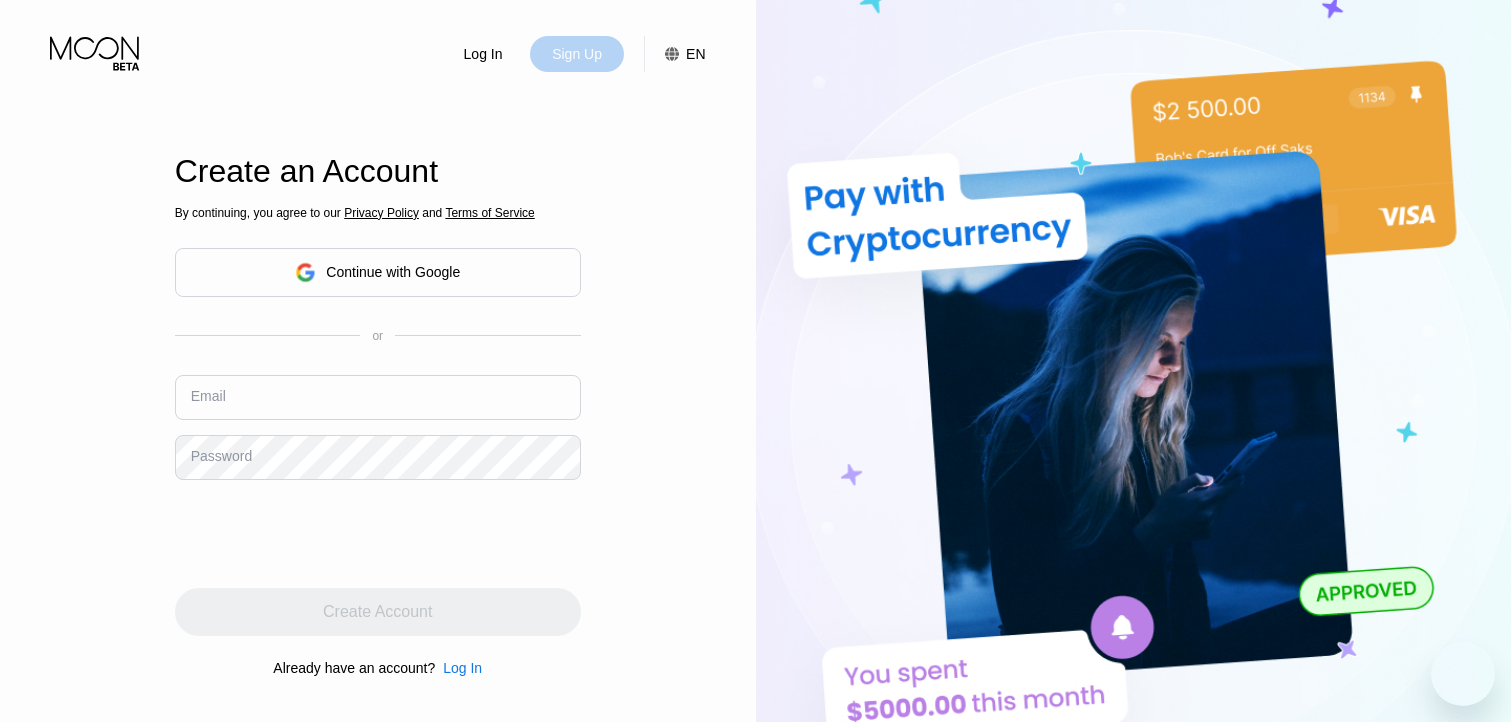 click on "Sign Up" at bounding box center [577, 54] 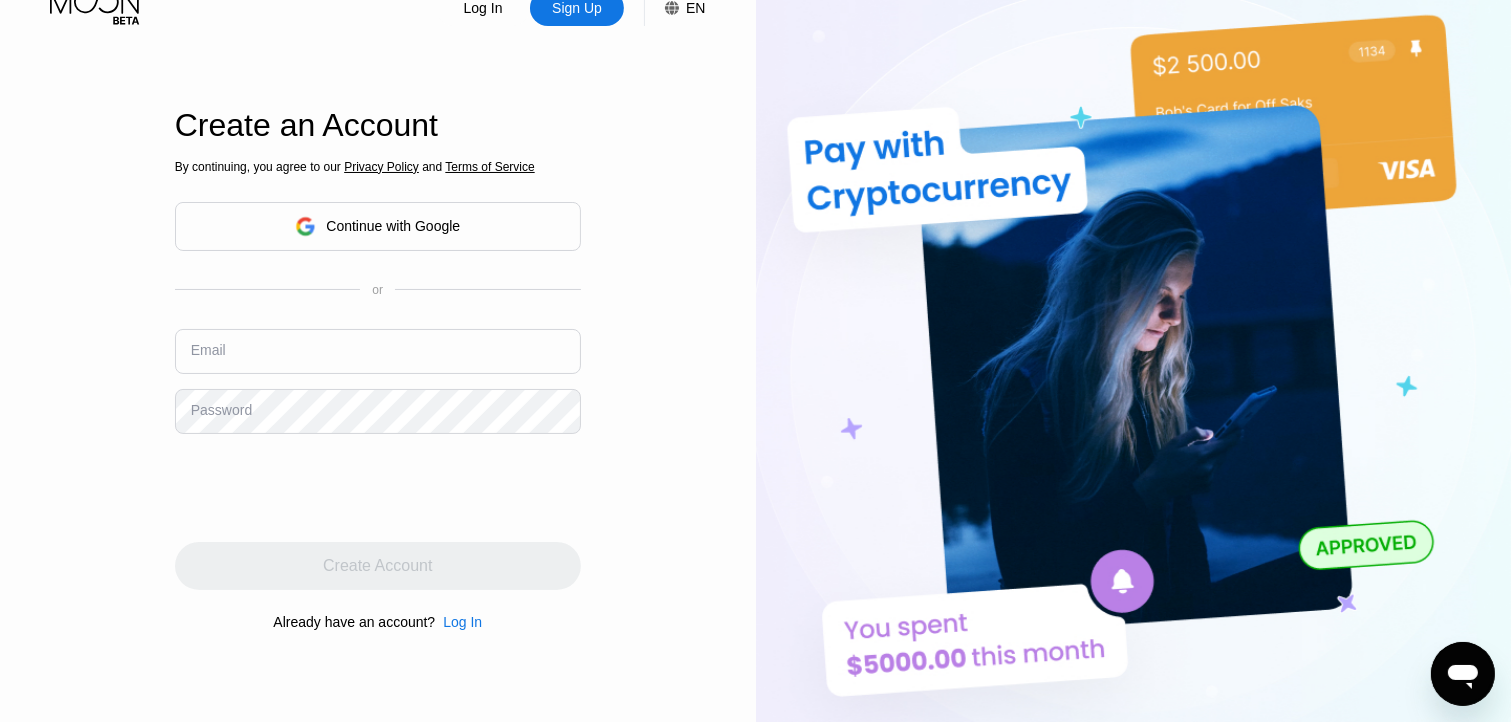 scroll, scrollTop: 0, scrollLeft: 0, axis: both 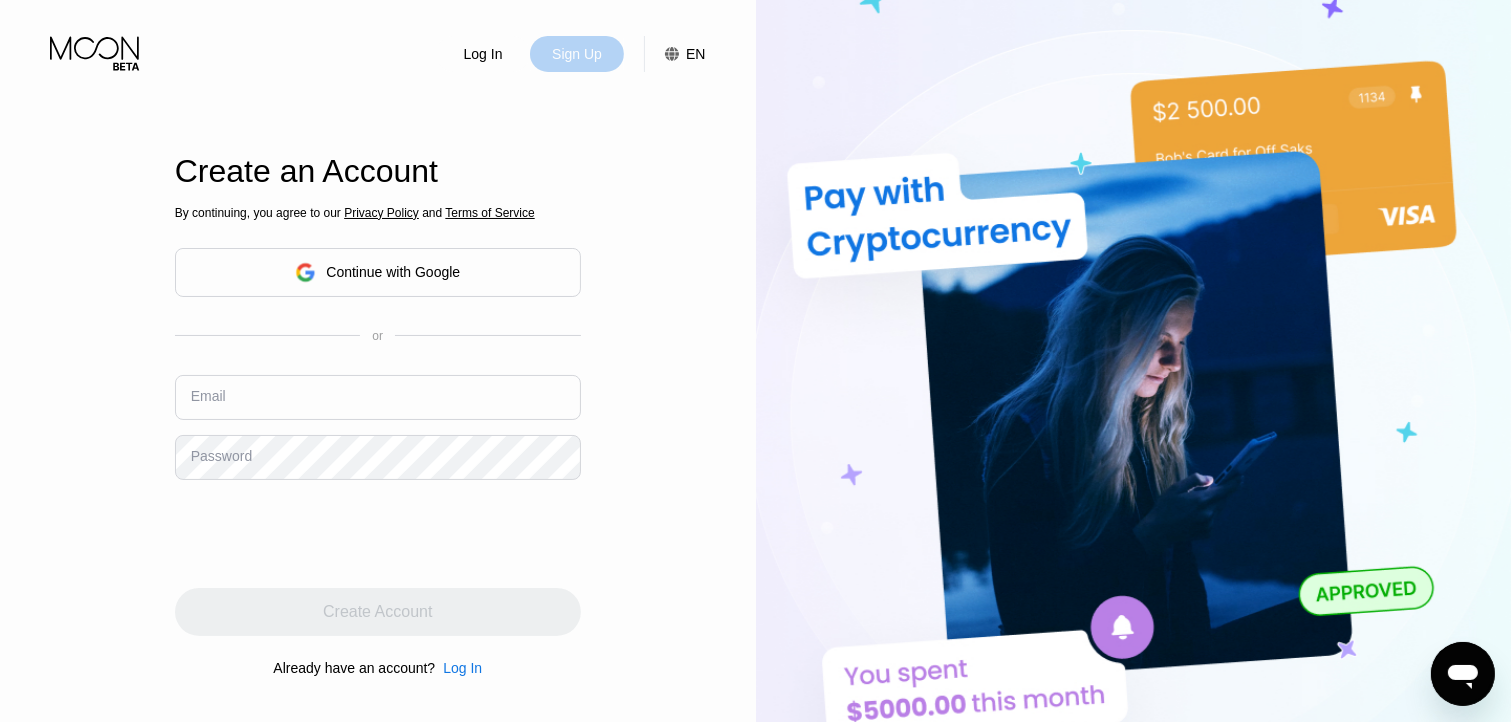 click on "Sign Up" at bounding box center [577, 54] 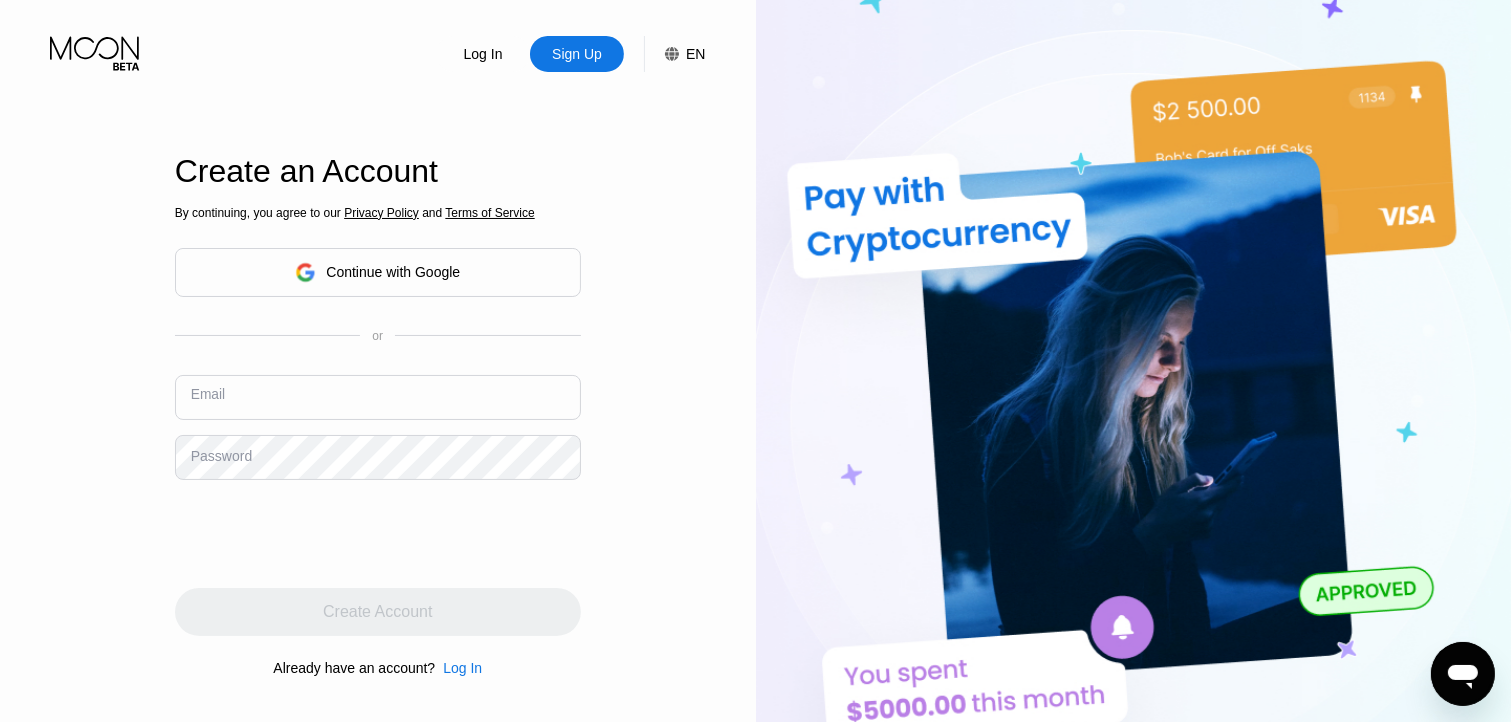 click at bounding box center [378, 397] 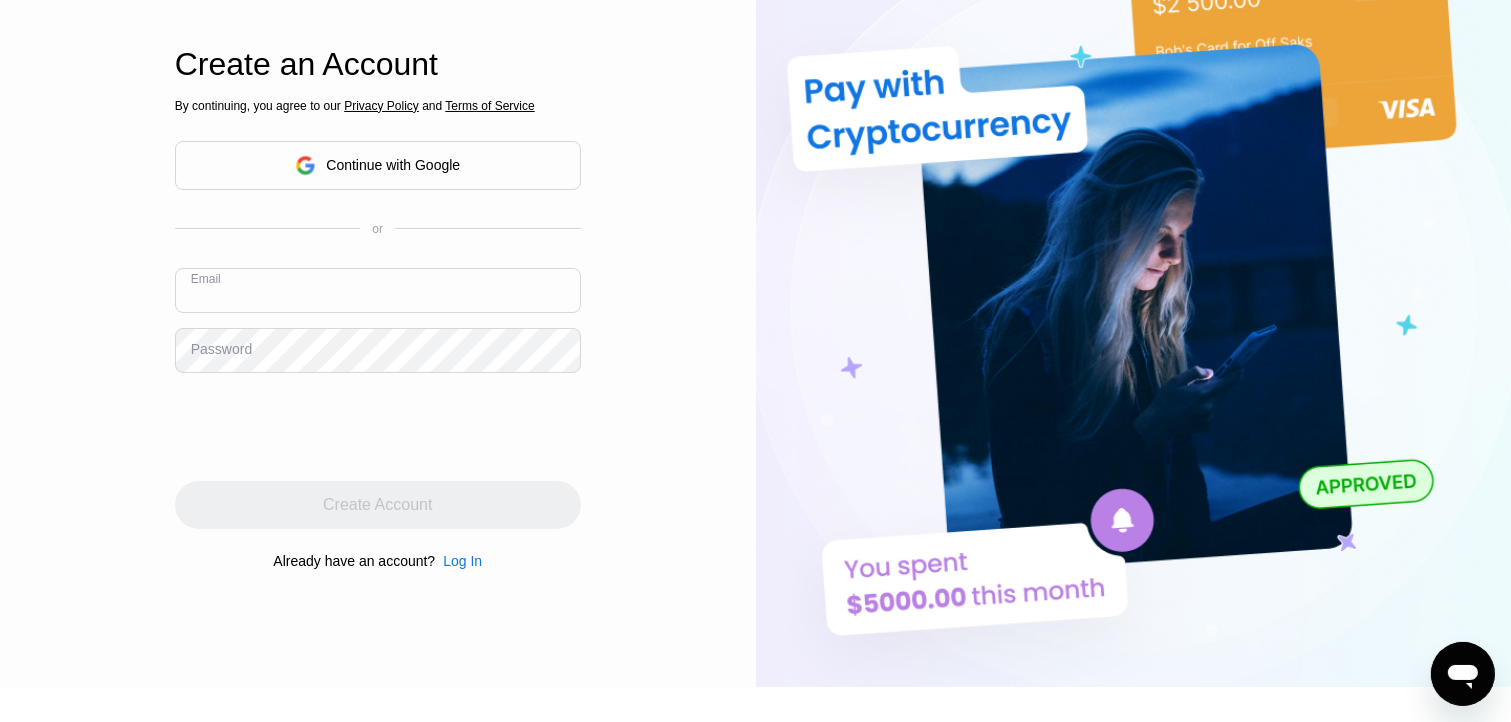 scroll, scrollTop: 0, scrollLeft: 0, axis: both 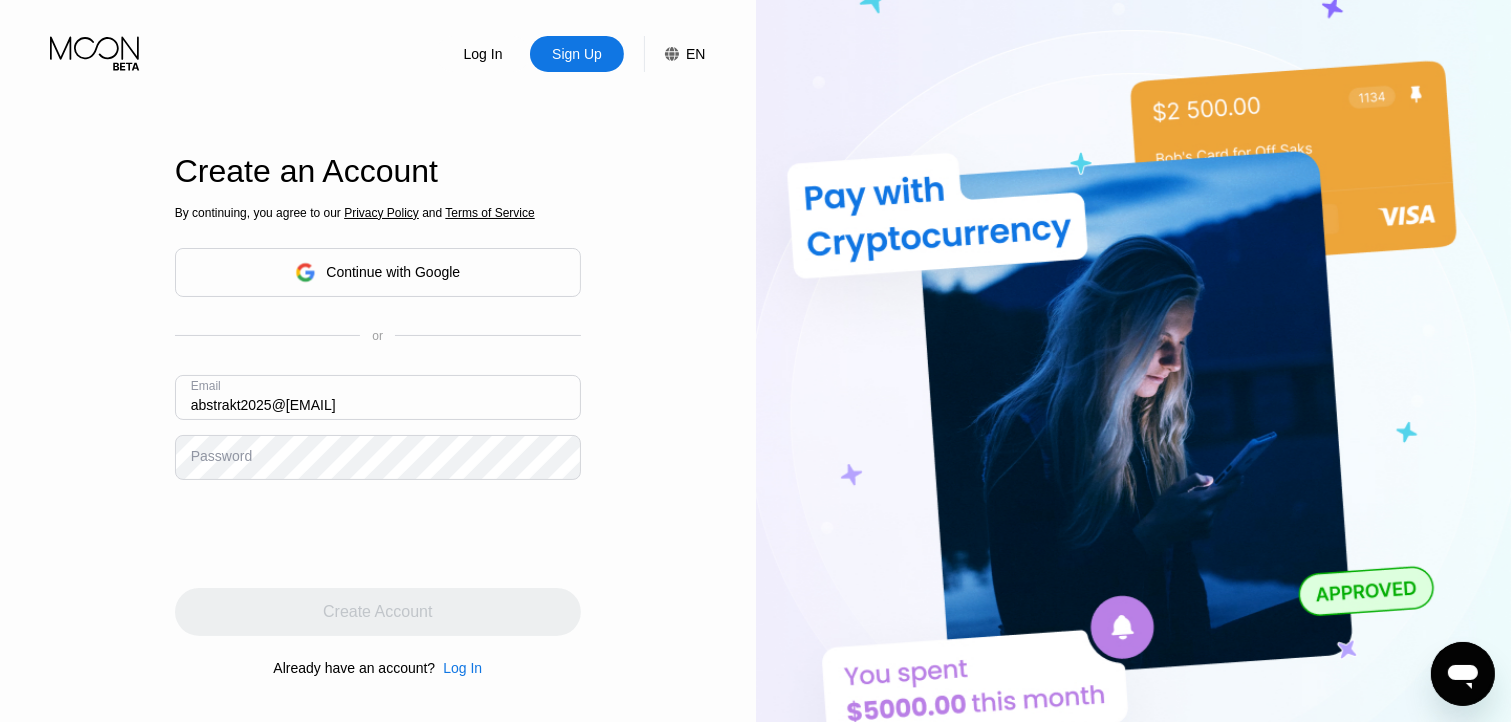 type on "[USERNAME]@[DOMAIN]" 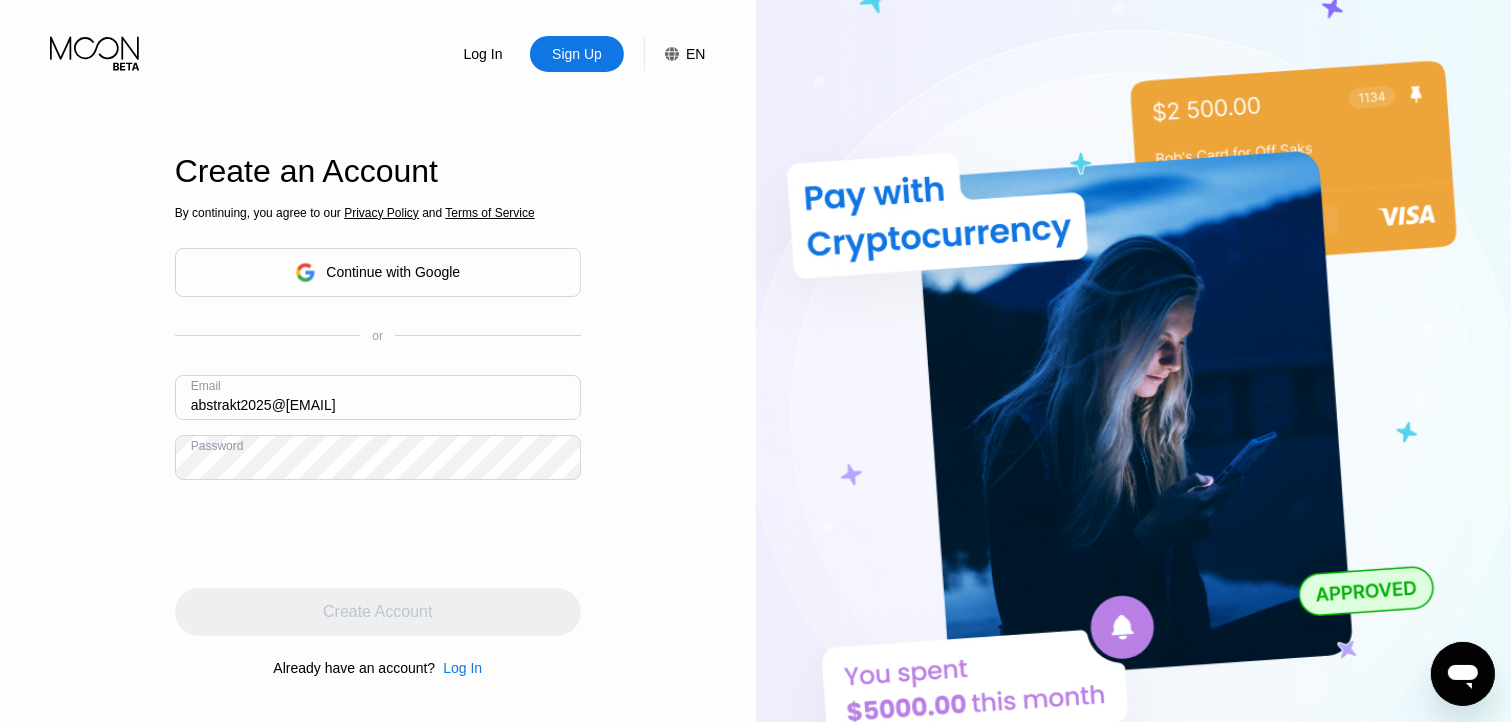 scroll, scrollTop: 112, scrollLeft: 0, axis: vertical 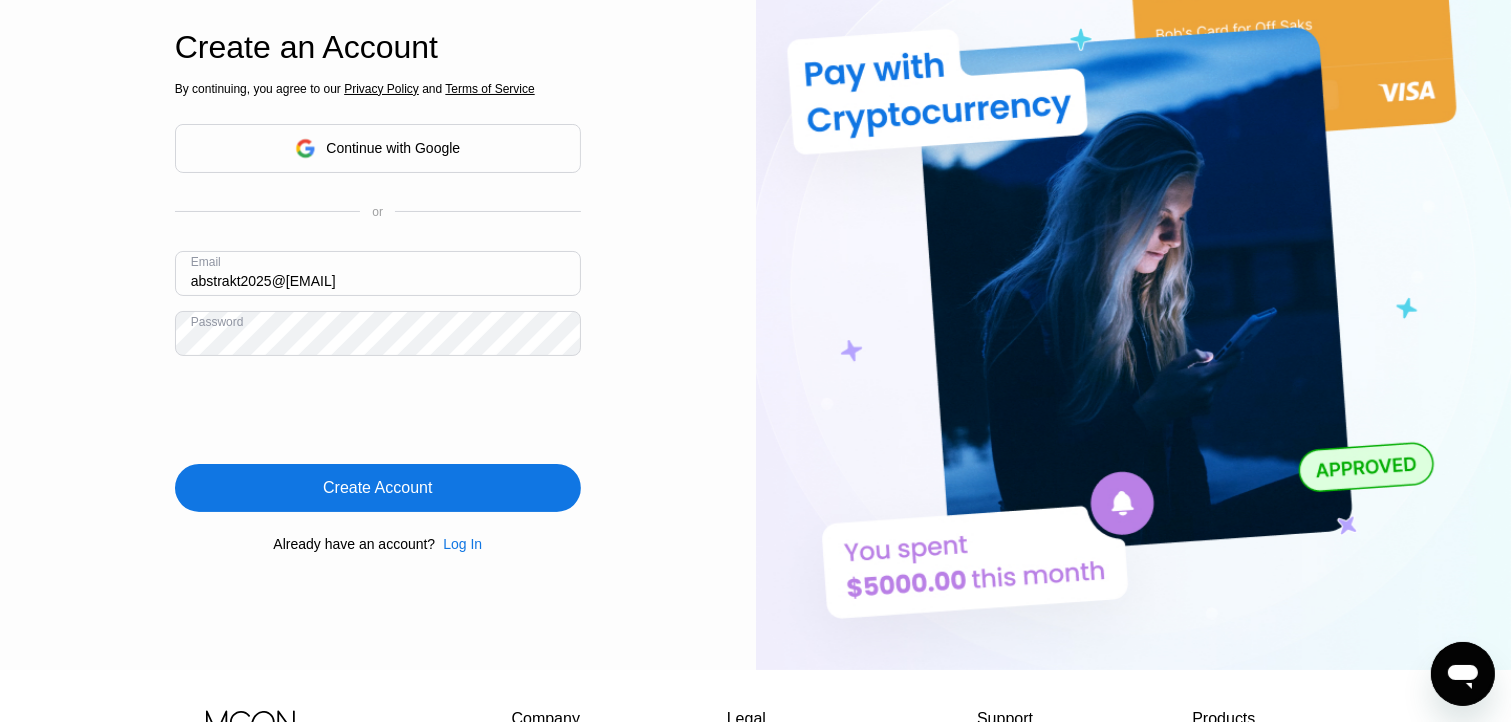 click on "Log In Sign Up EN Language English Save Create an Account By continuing, you agree to our   Privacy Policy   and   Terms of Service Continue with Google or Email abstrakt2025@proton.me Password Create Account Already have an account? Log In" at bounding box center (378, 273) 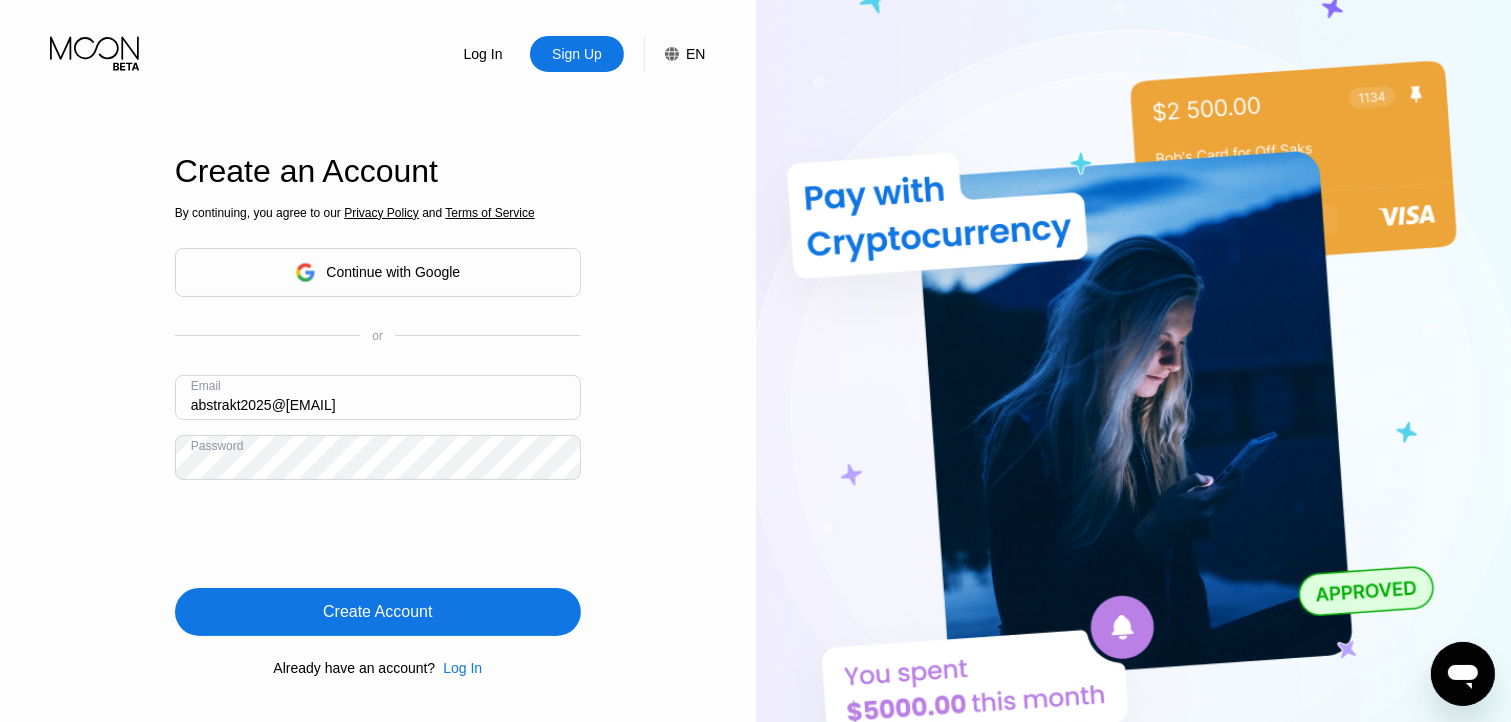 click on "Create Account" at bounding box center [378, 612] 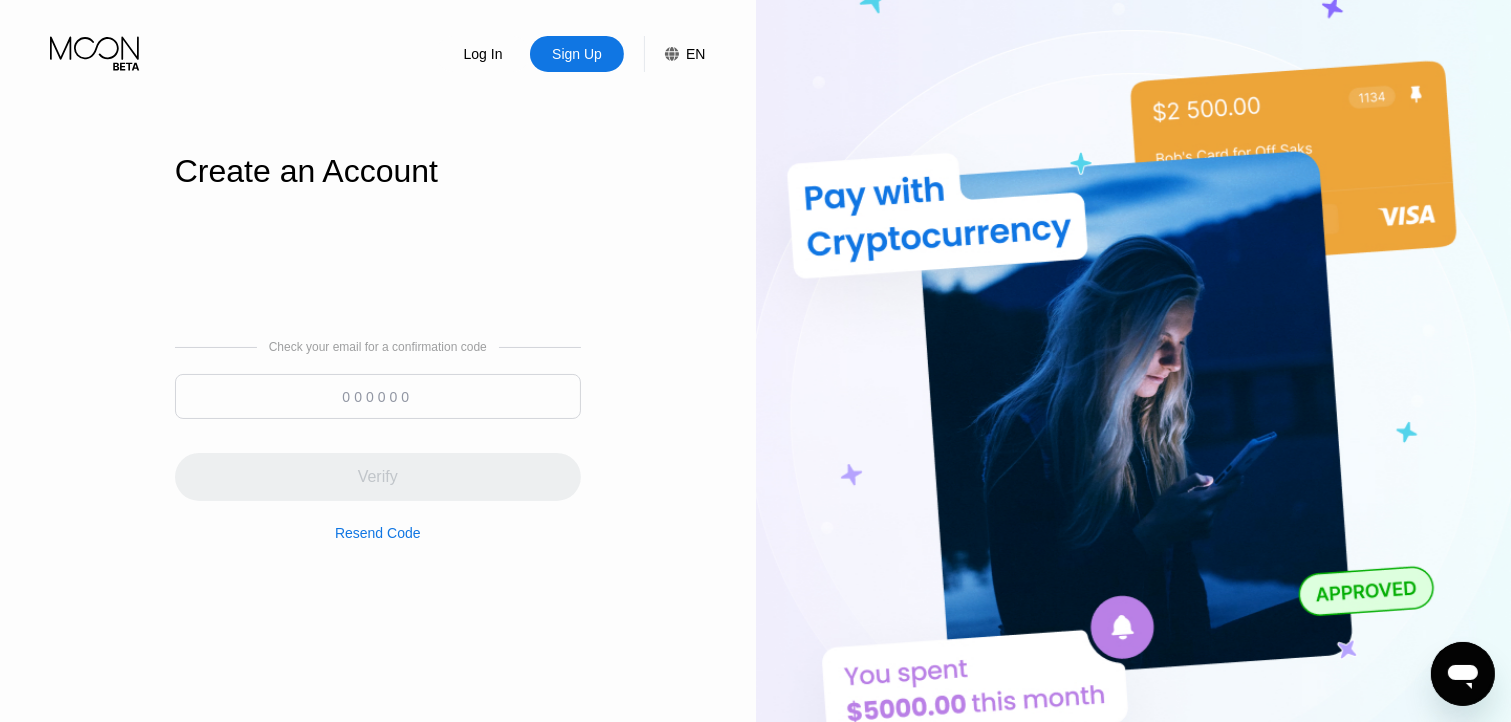 click at bounding box center [378, 401] 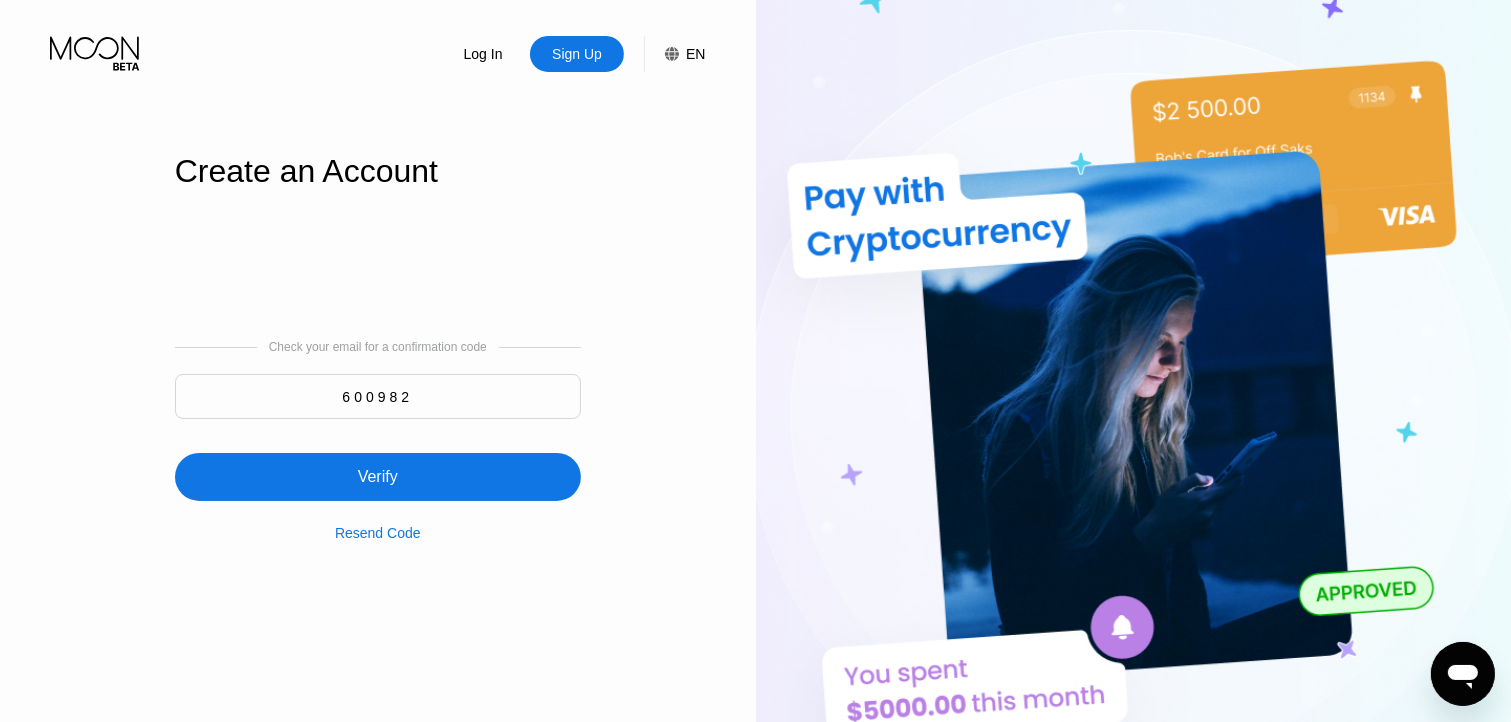 type on "600982" 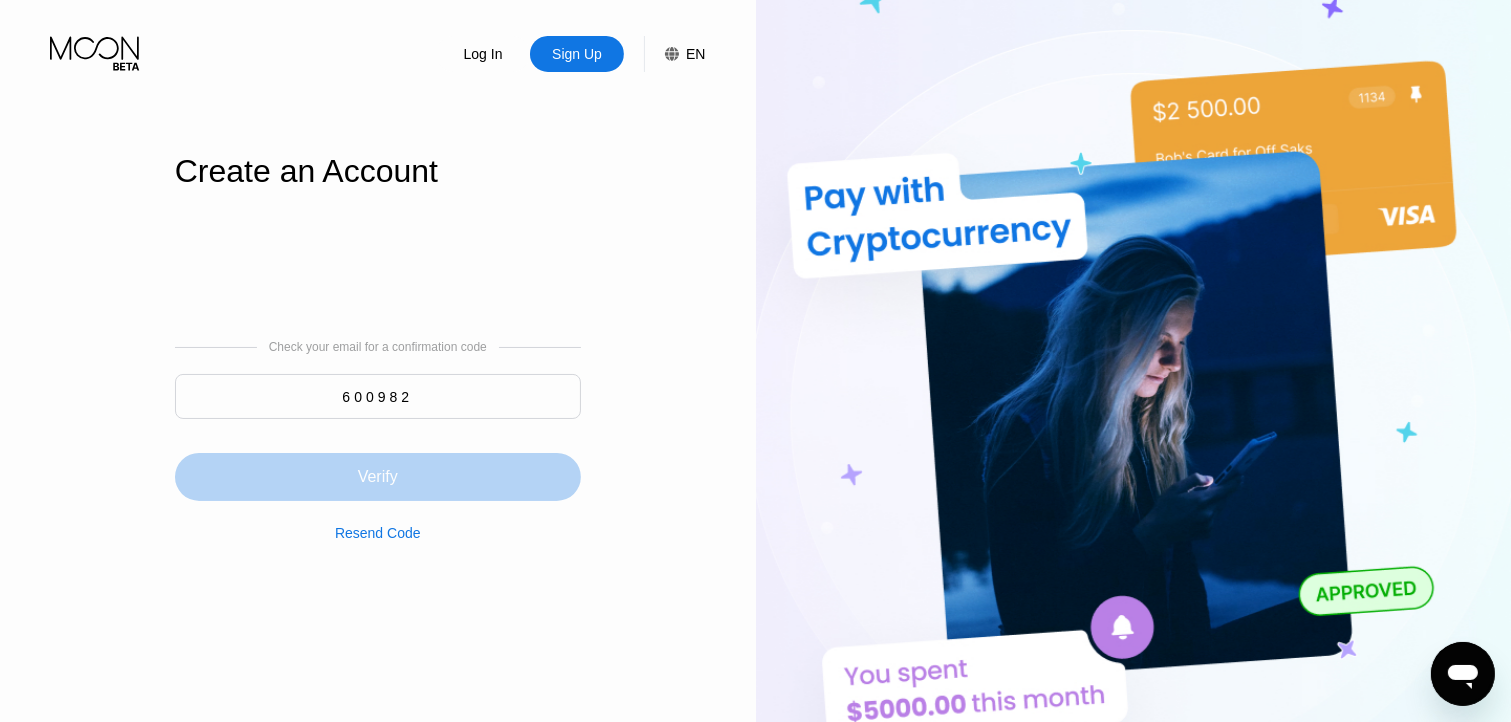 click on "Verify" at bounding box center [378, 477] 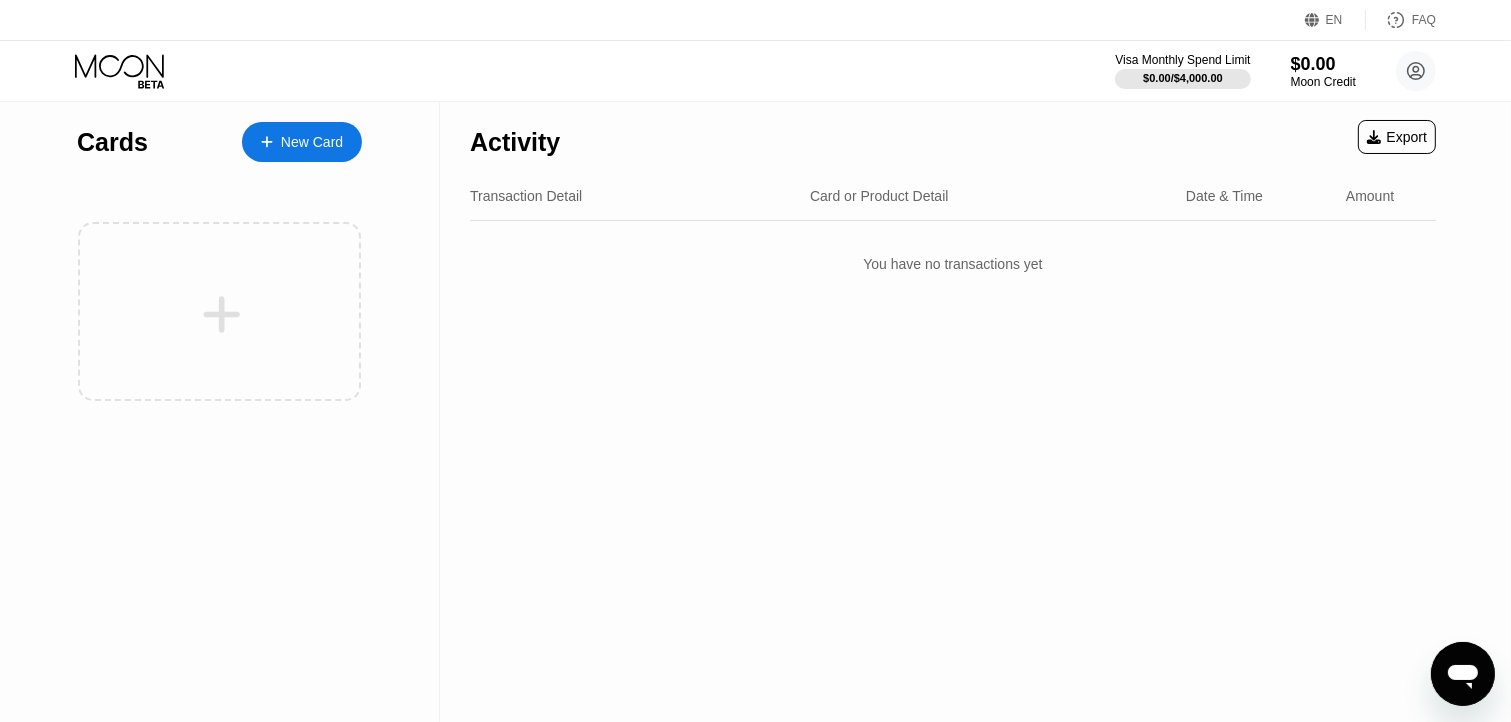 click on "New Card" at bounding box center (312, 142) 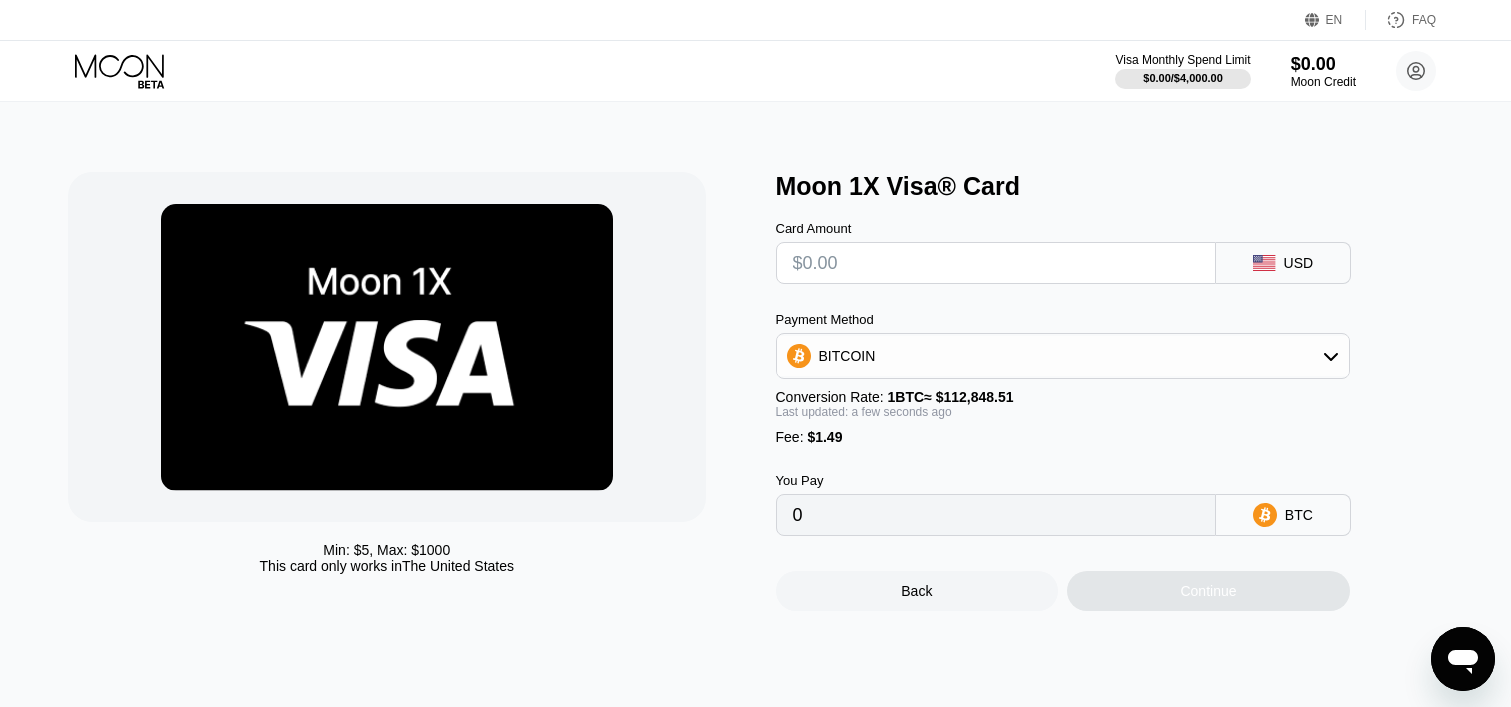 scroll, scrollTop: 0, scrollLeft: 0, axis: both 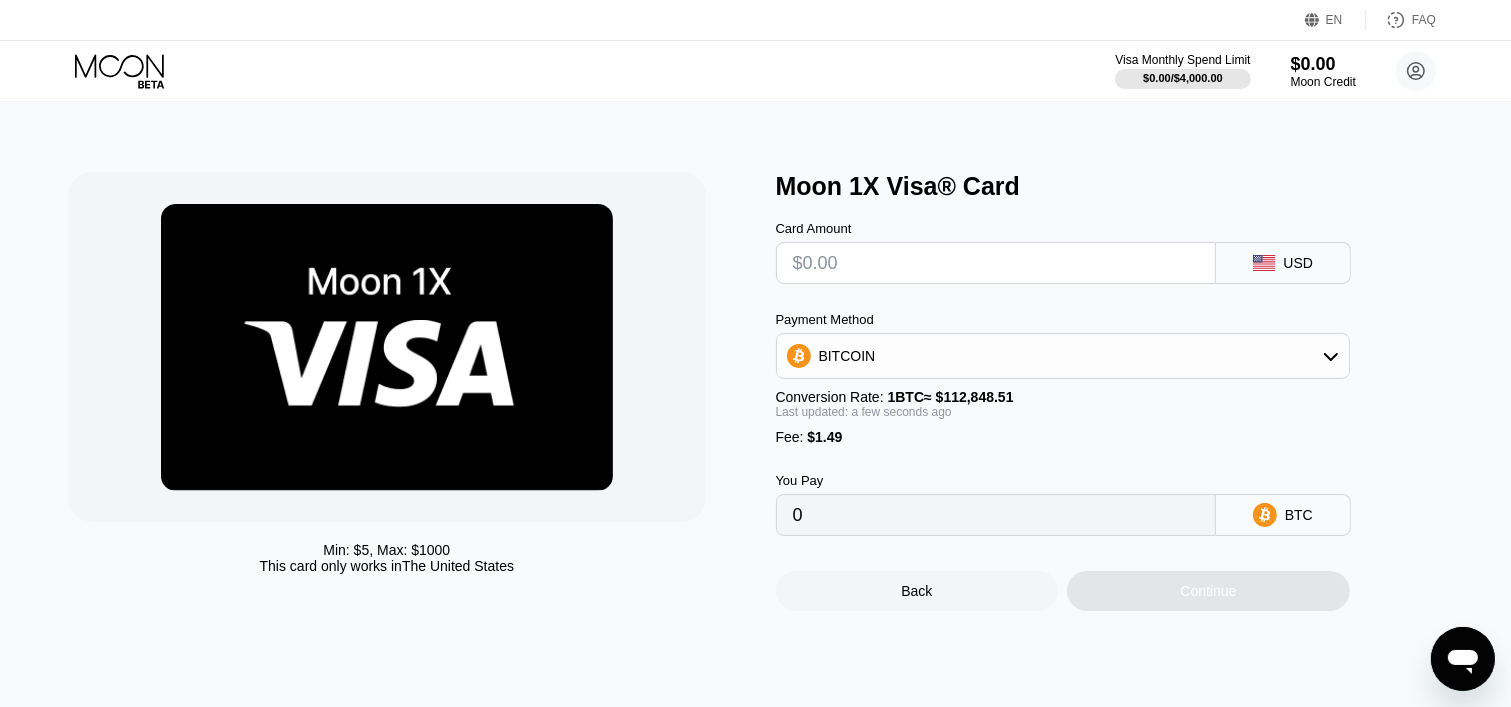click on "Payment Method BITCOIN" at bounding box center (1063, 345) 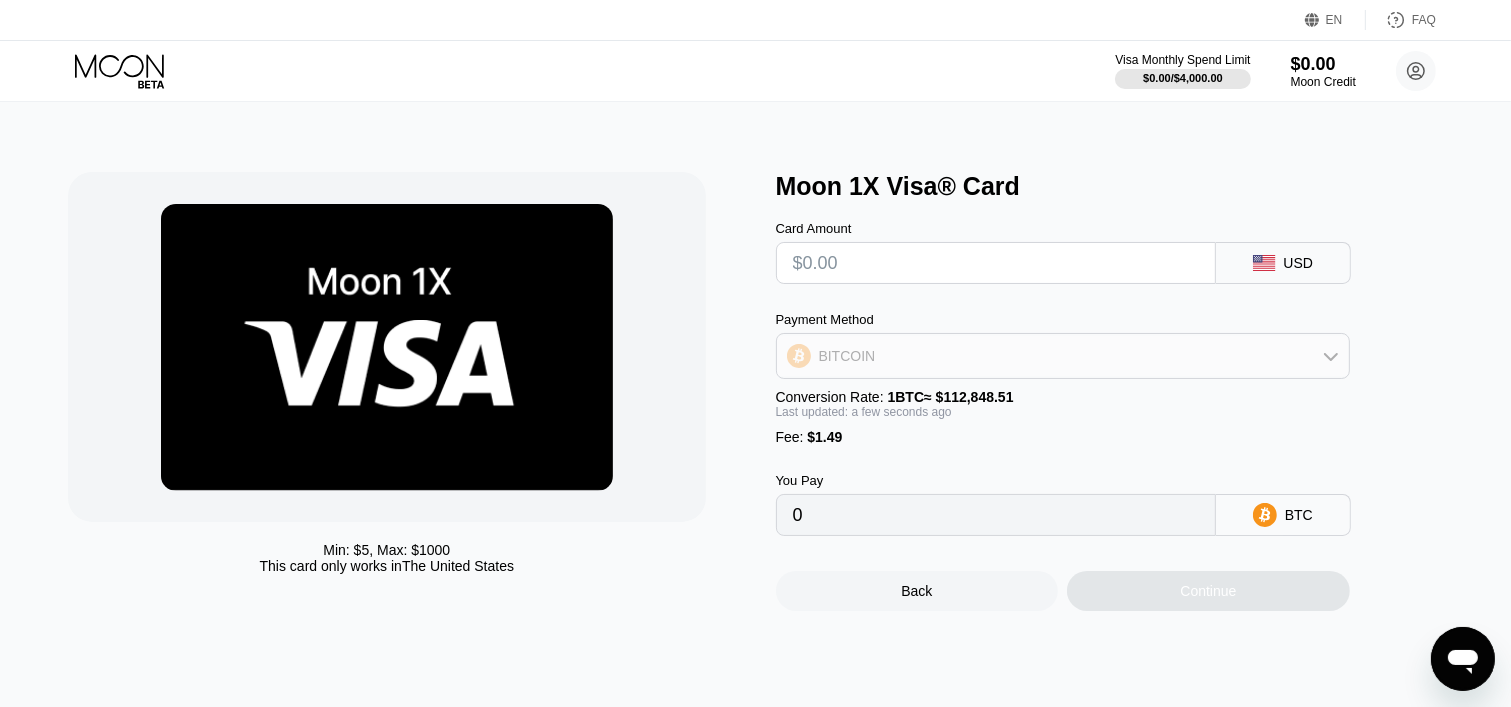 click on "BITCOIN" at bounding box center [1063, 356] 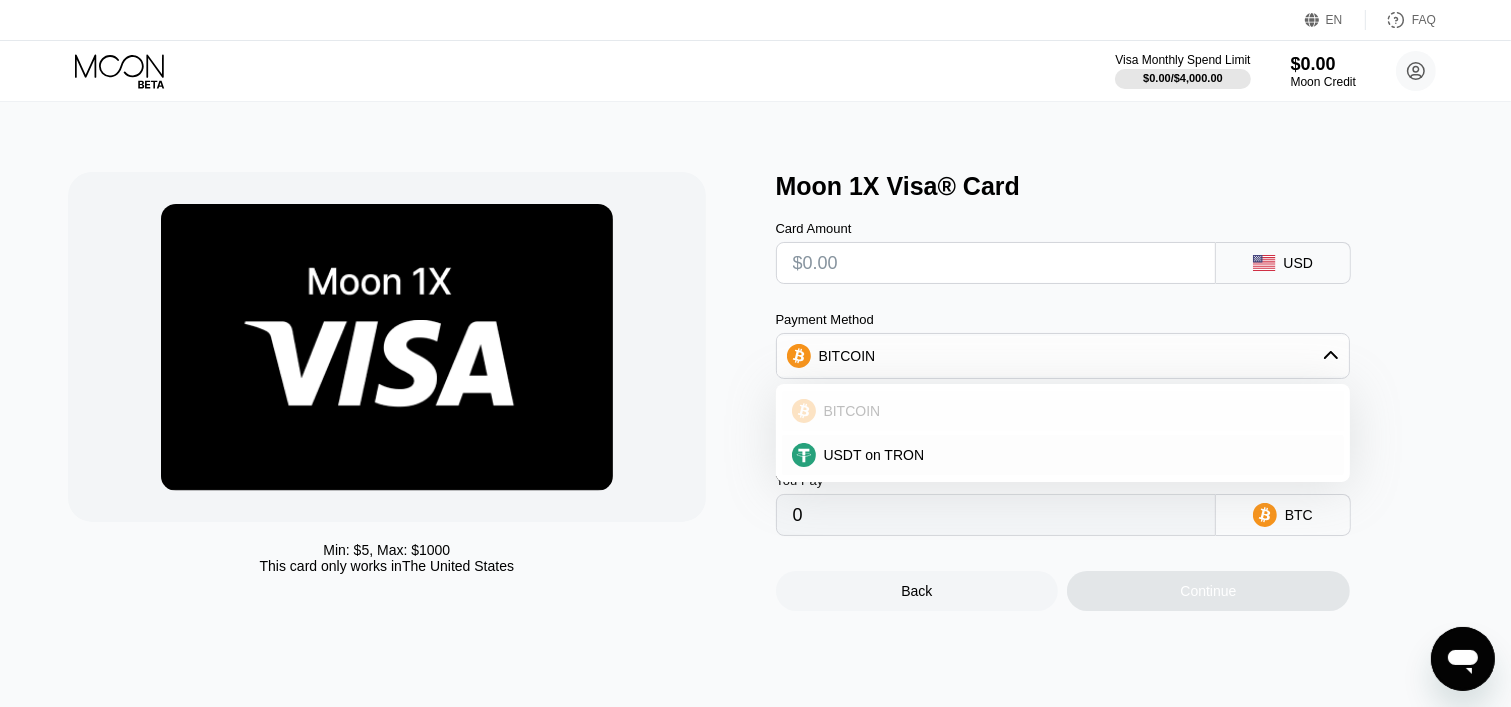 click on "BITCOIN" at bounding box center (1063, 411) 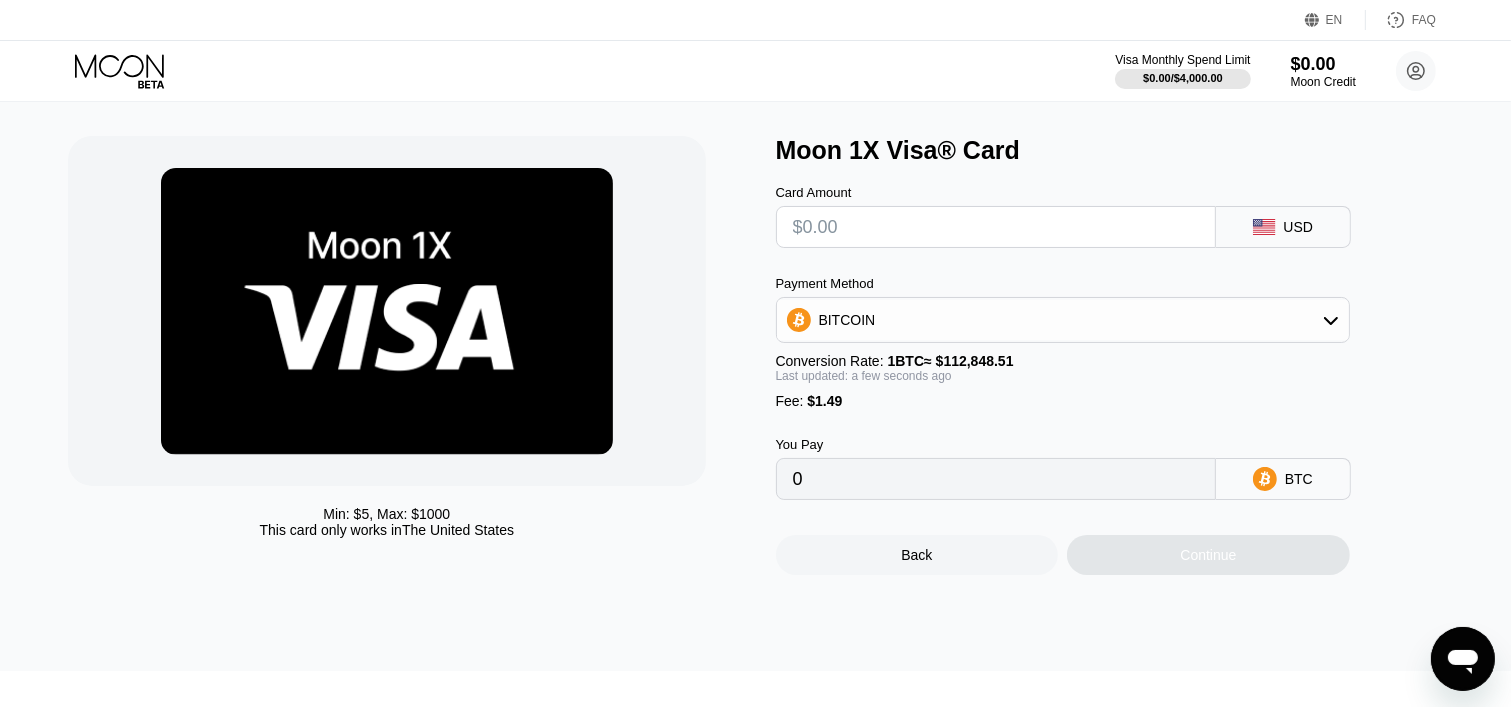 scroll, scrollTop: 44, scrollLeft: 0, axis: vertical 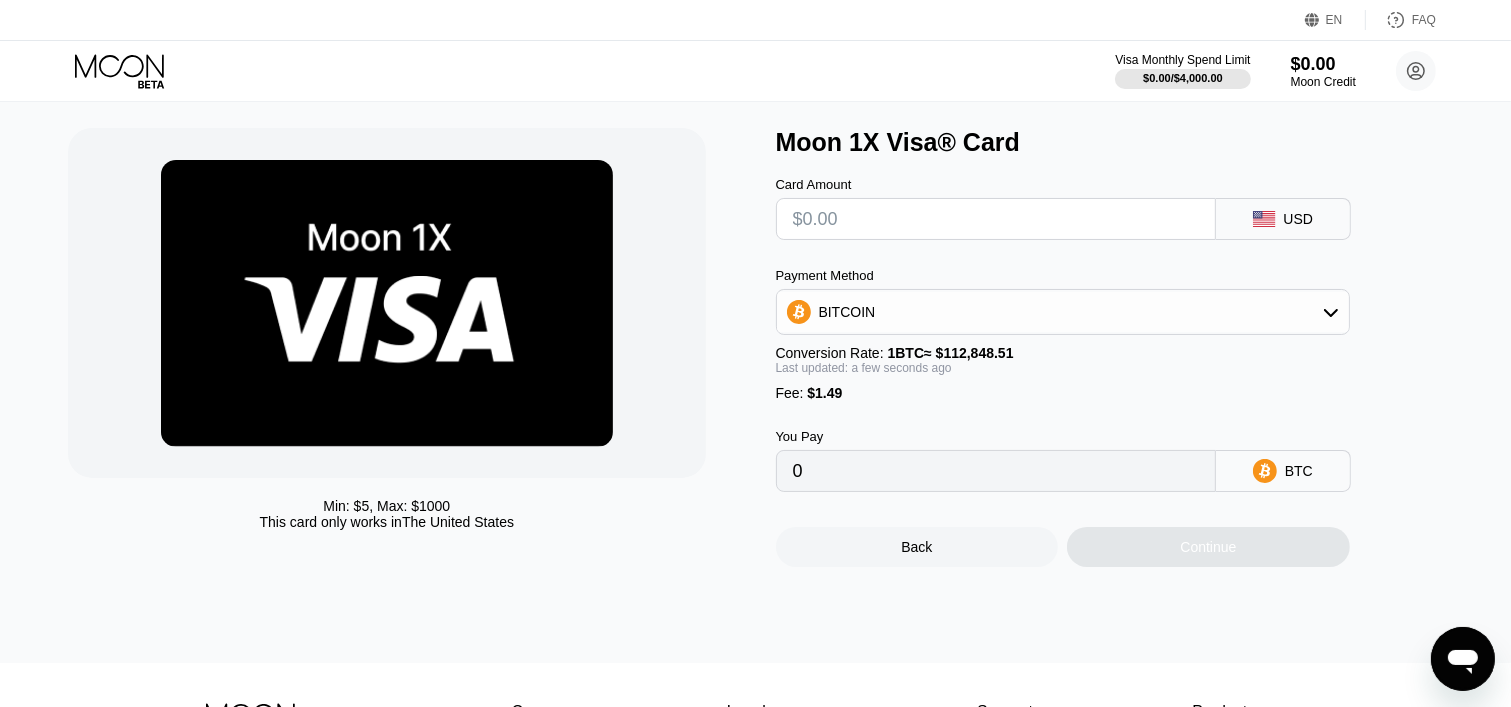 click at bounding box center (996, 219) 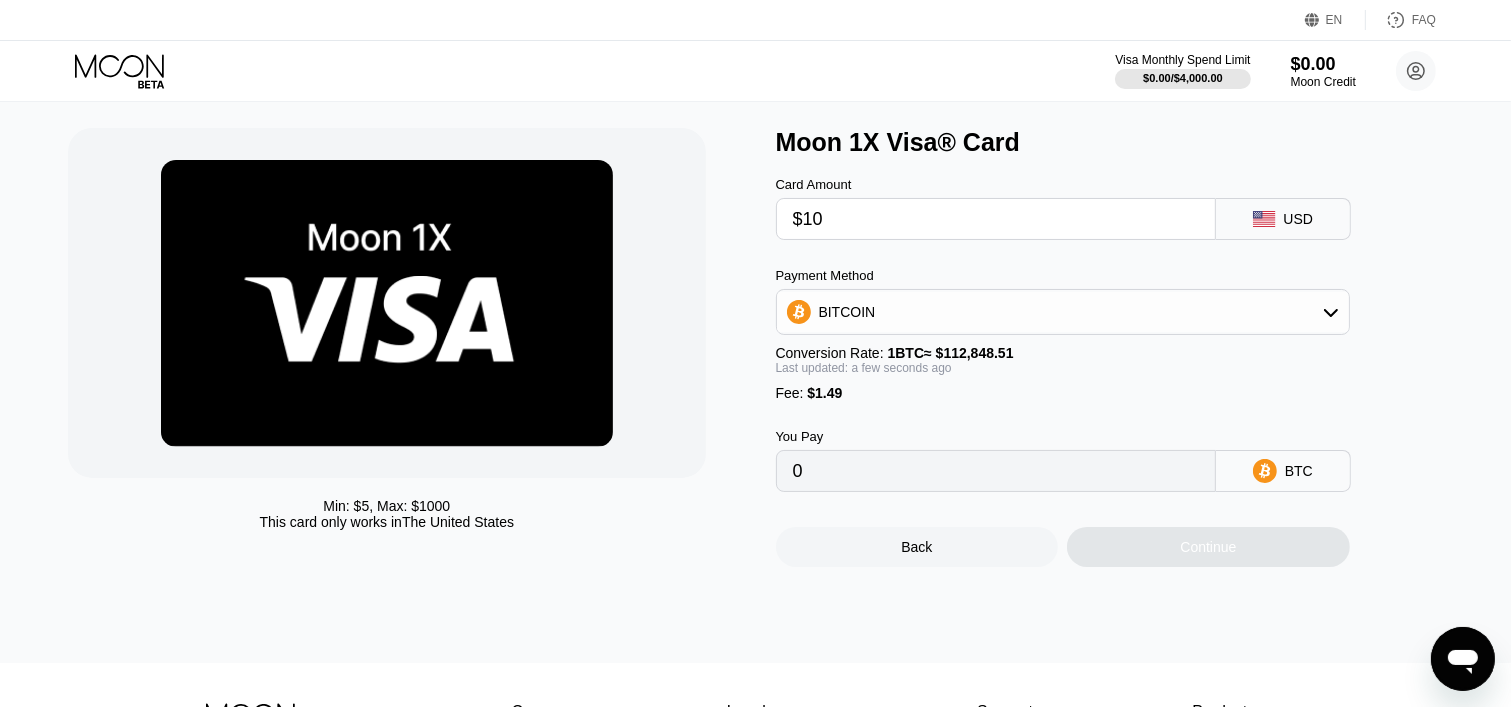 type on "$100" 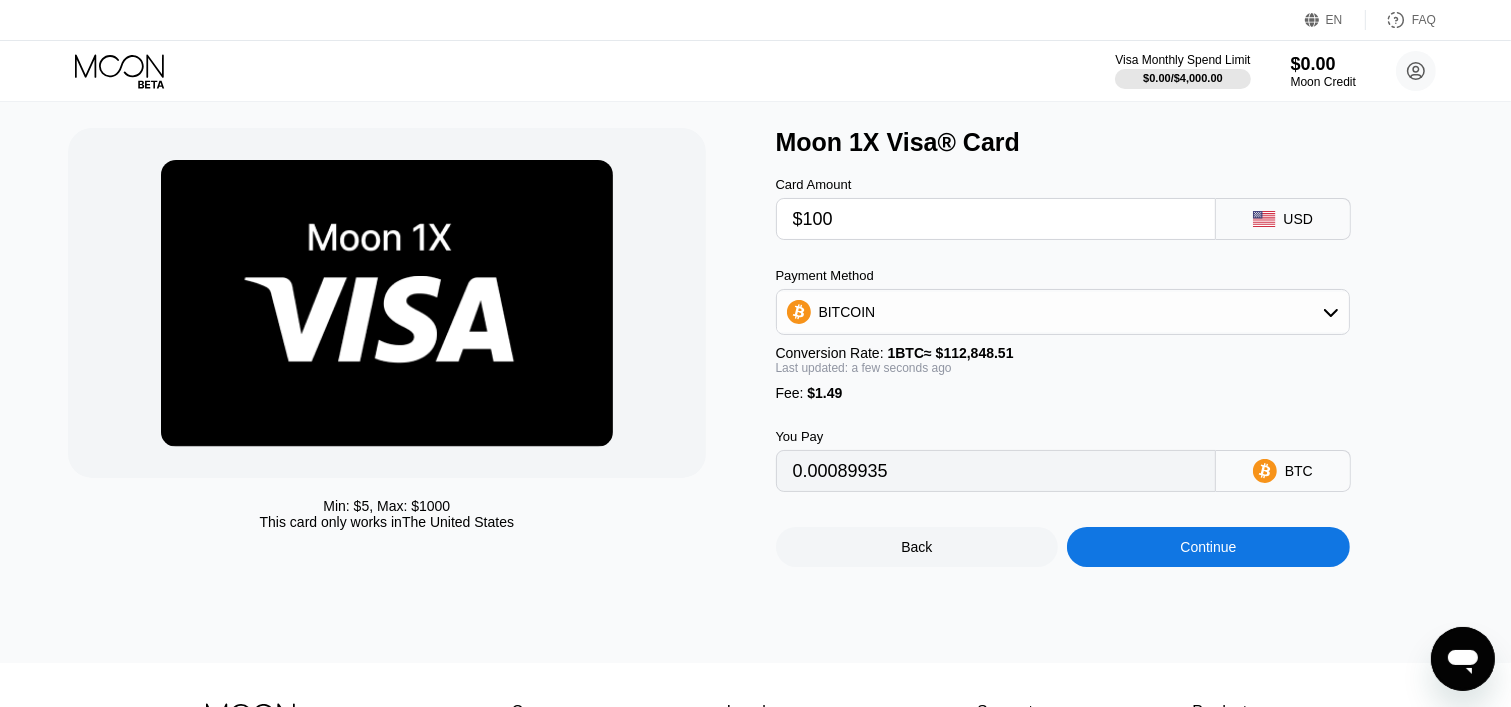 type on "0.00089935" 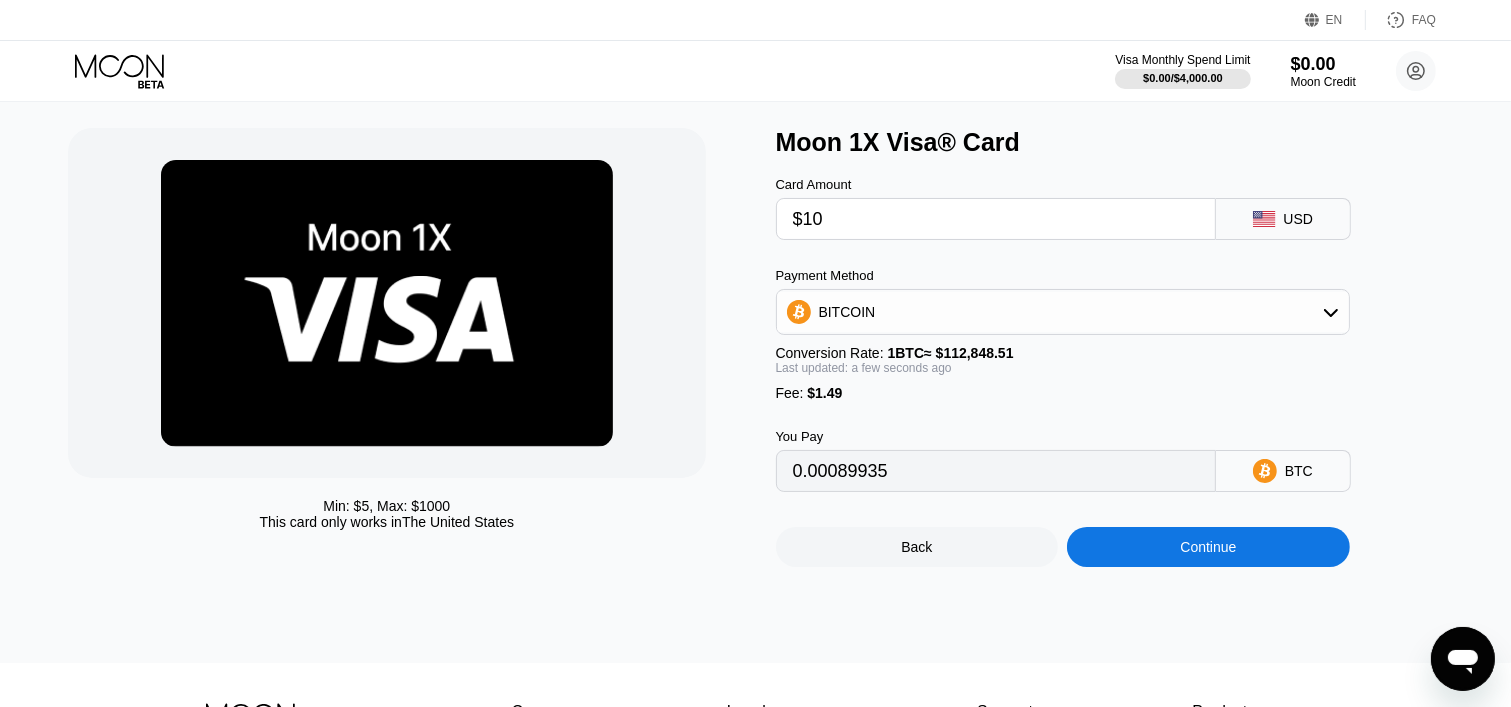 type on "0.00010182" 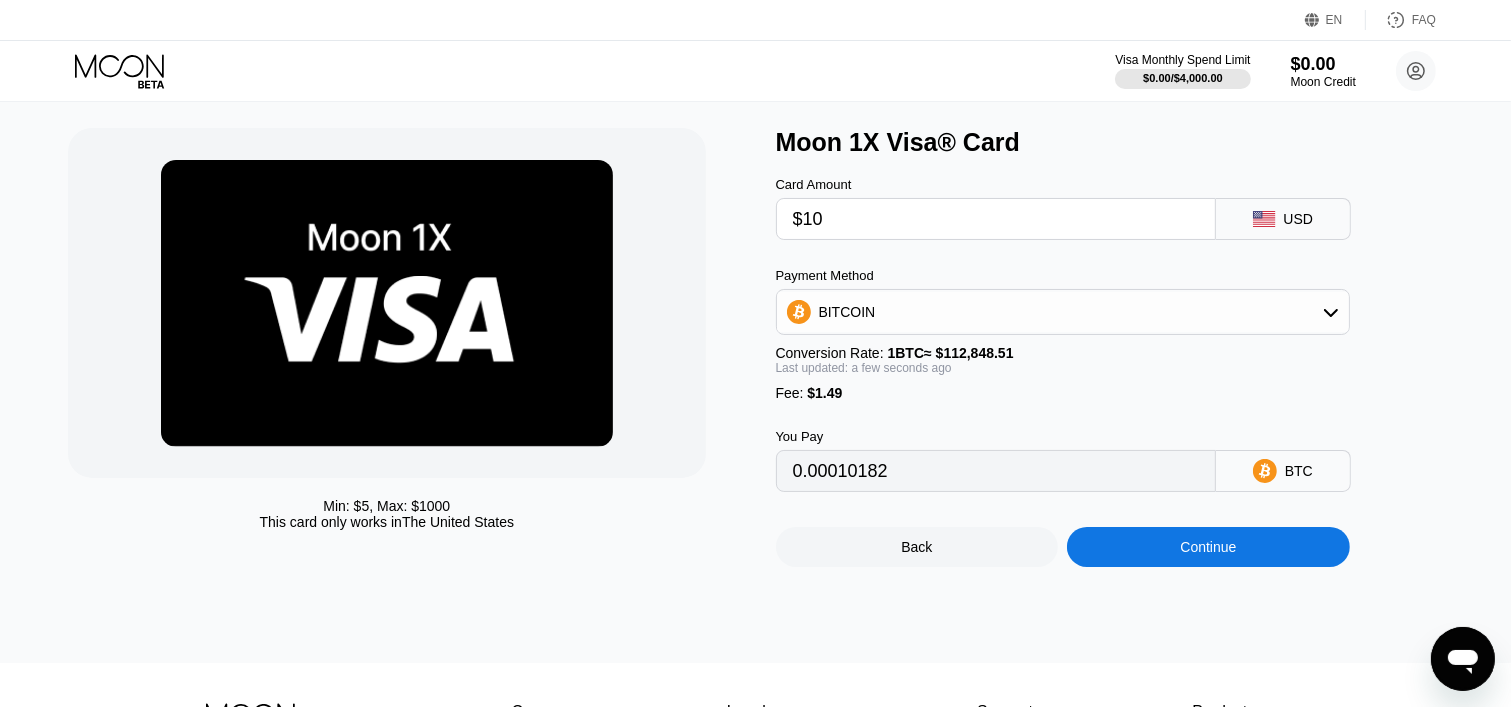 type on "$1" 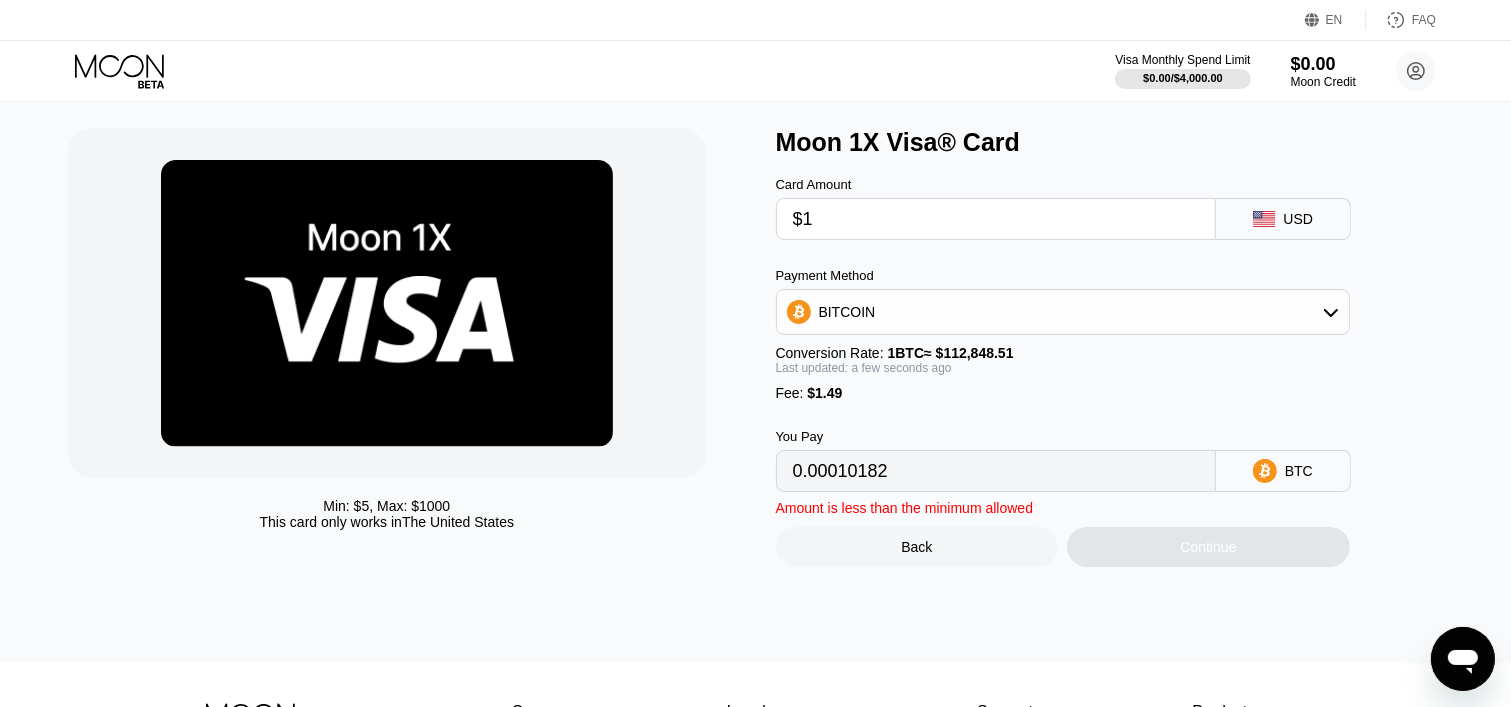 type on "0.00002207" 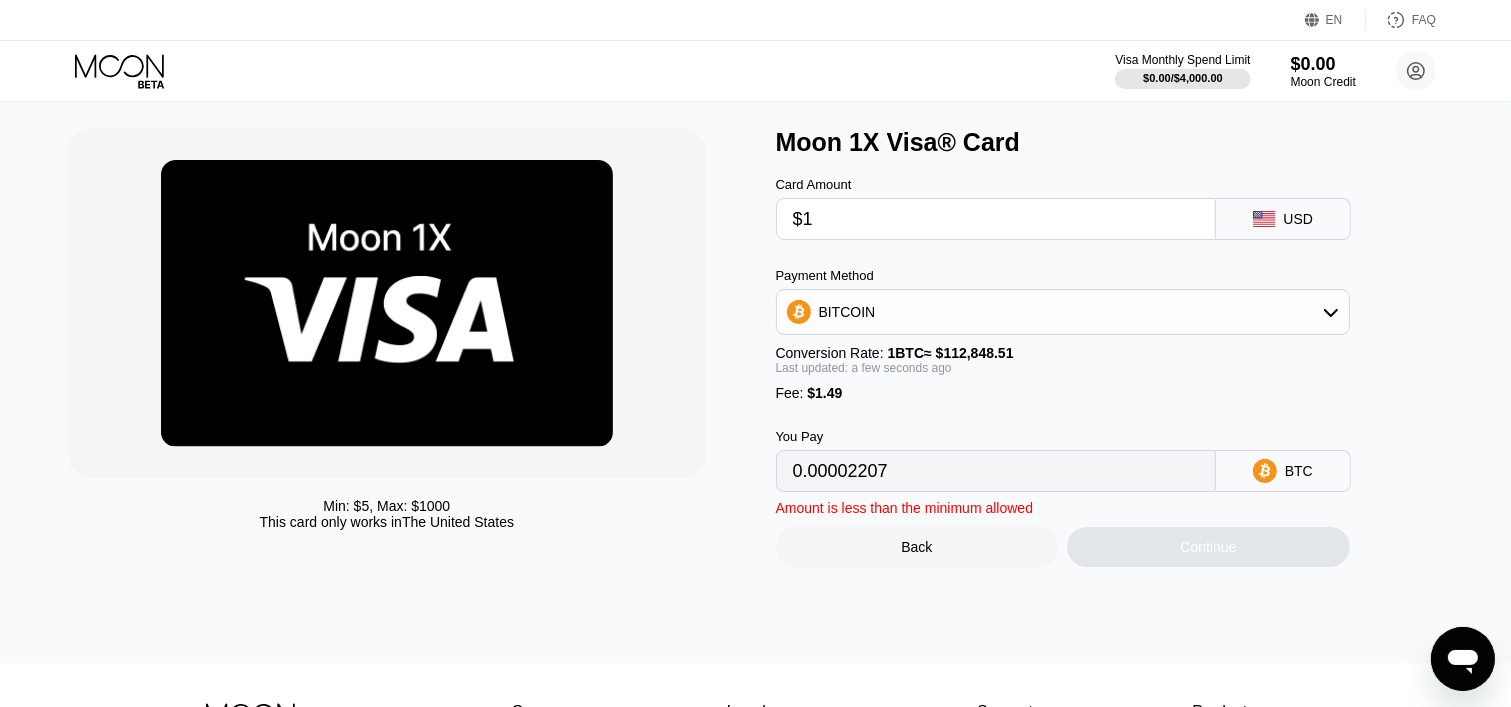 type 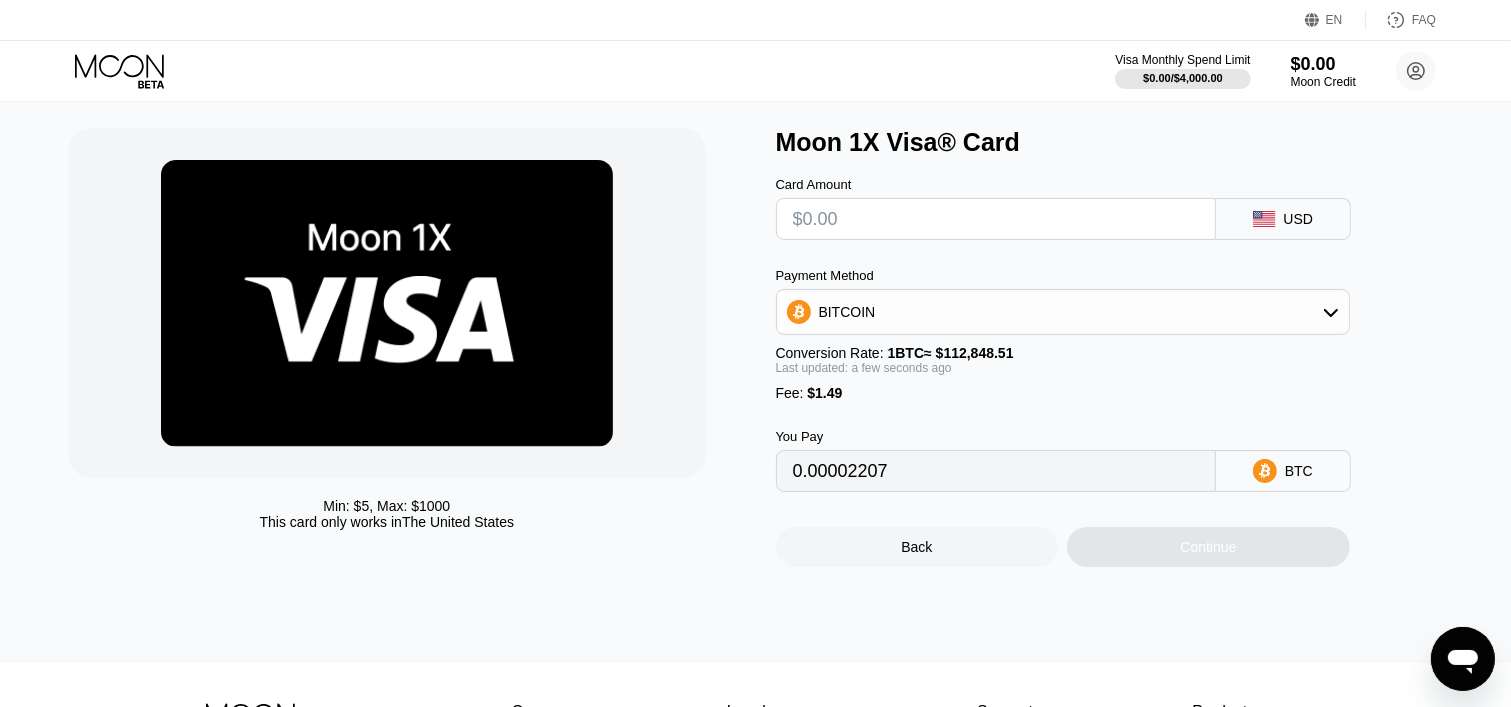 type on "0" 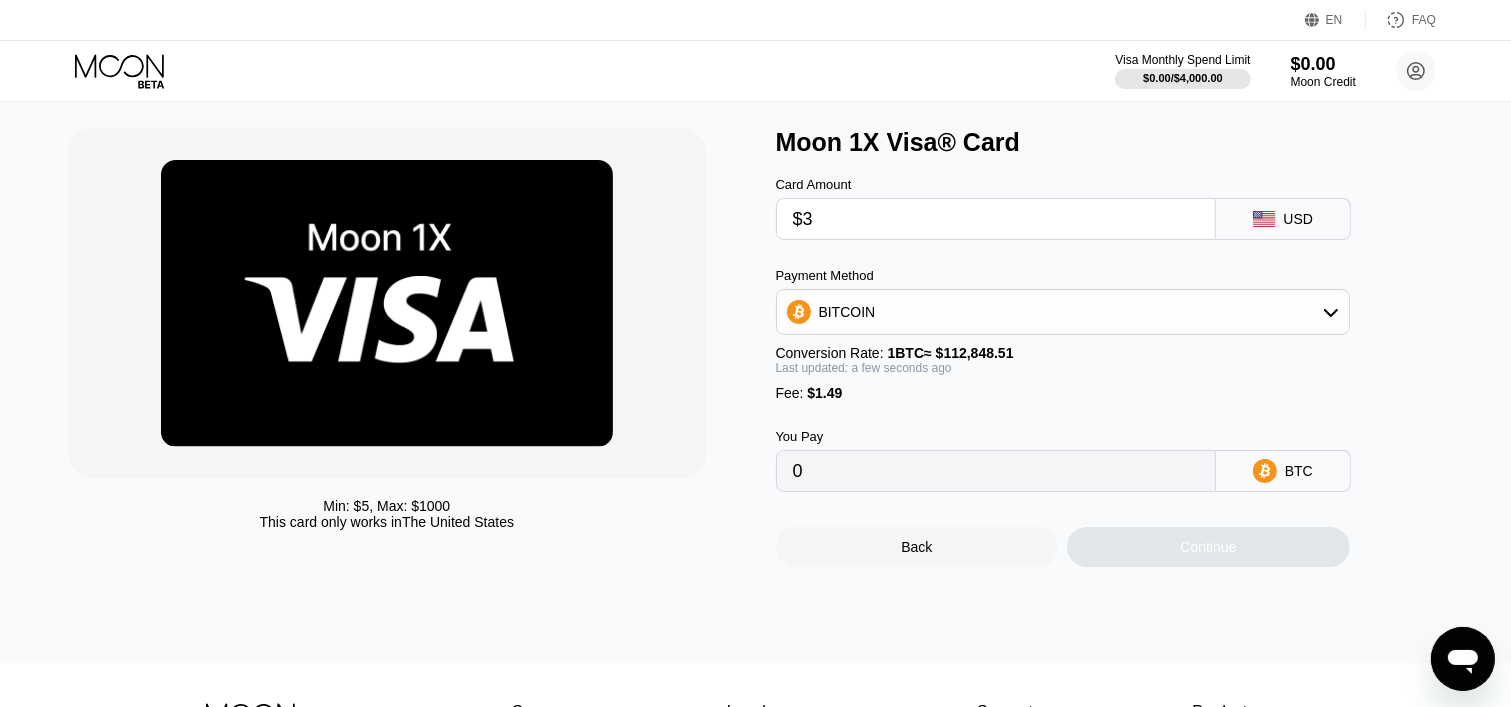 type on "$30" 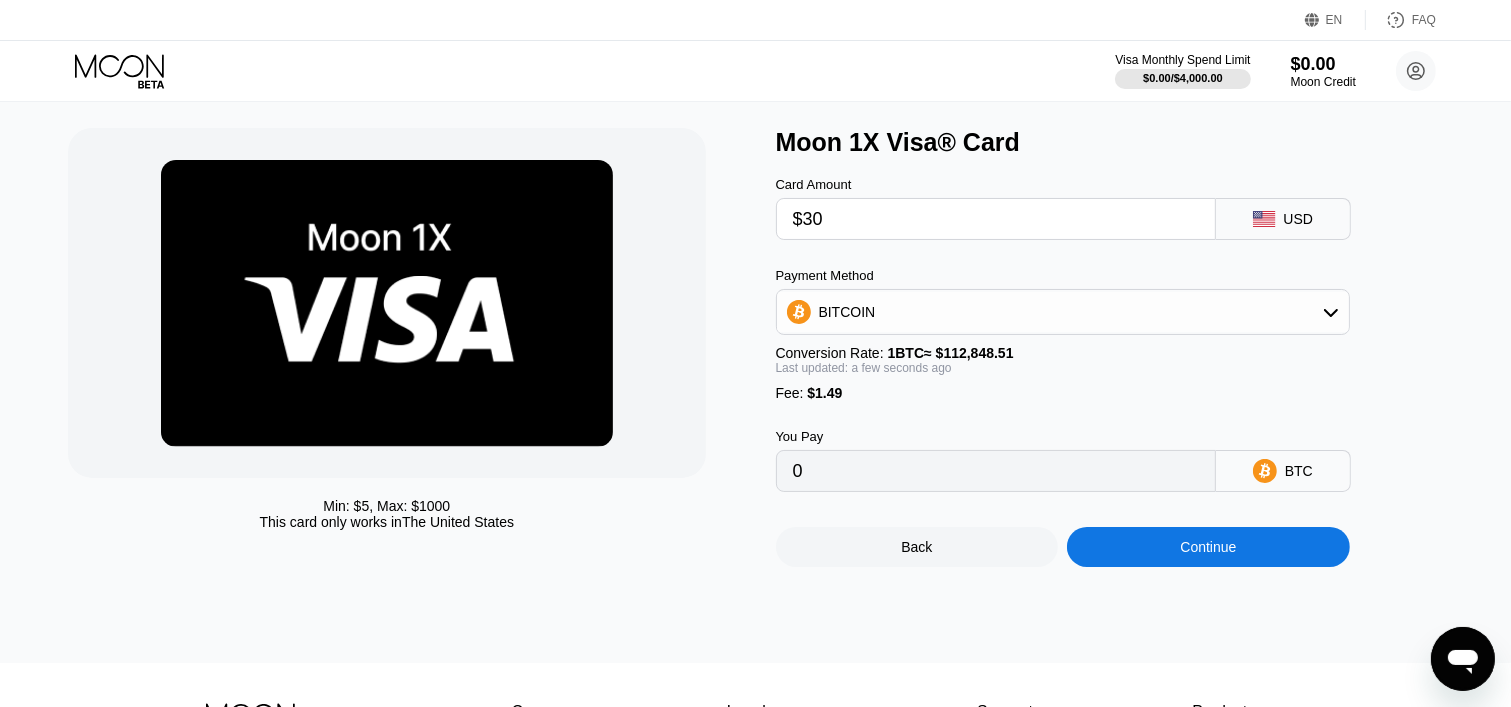 type on "0.00027905" 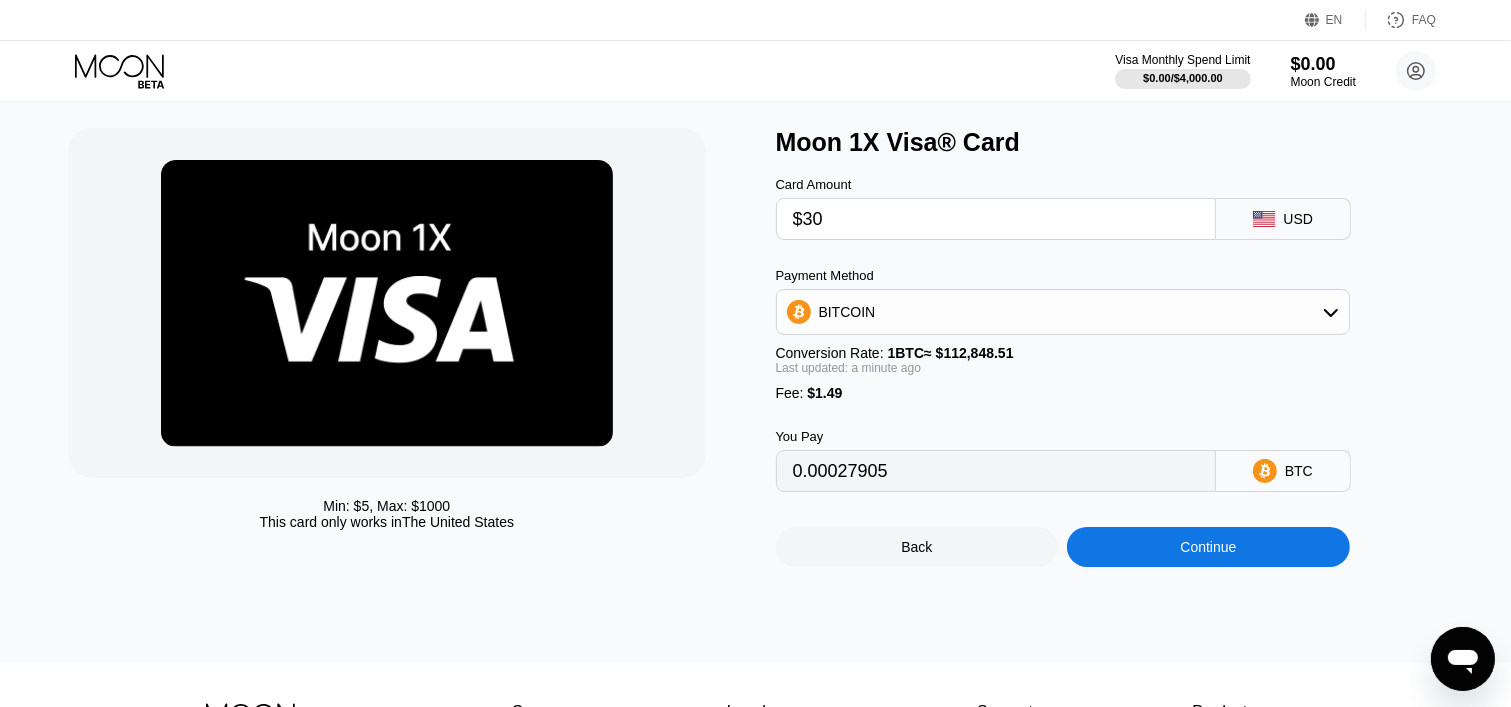 click on "Min: $ 5 , Max: $ 1000 This card only works in  The United States Moon 1X Visa® Card Card Amount $30 USD Payment Method BITCOIN Conversion Rate:   1  BTC  ≈   $112,848.51 Last updated:   a minute ago Fee :   $1.49 You Pay 0.00027905 BTC Back Continue" at bounding box center (756, 360) 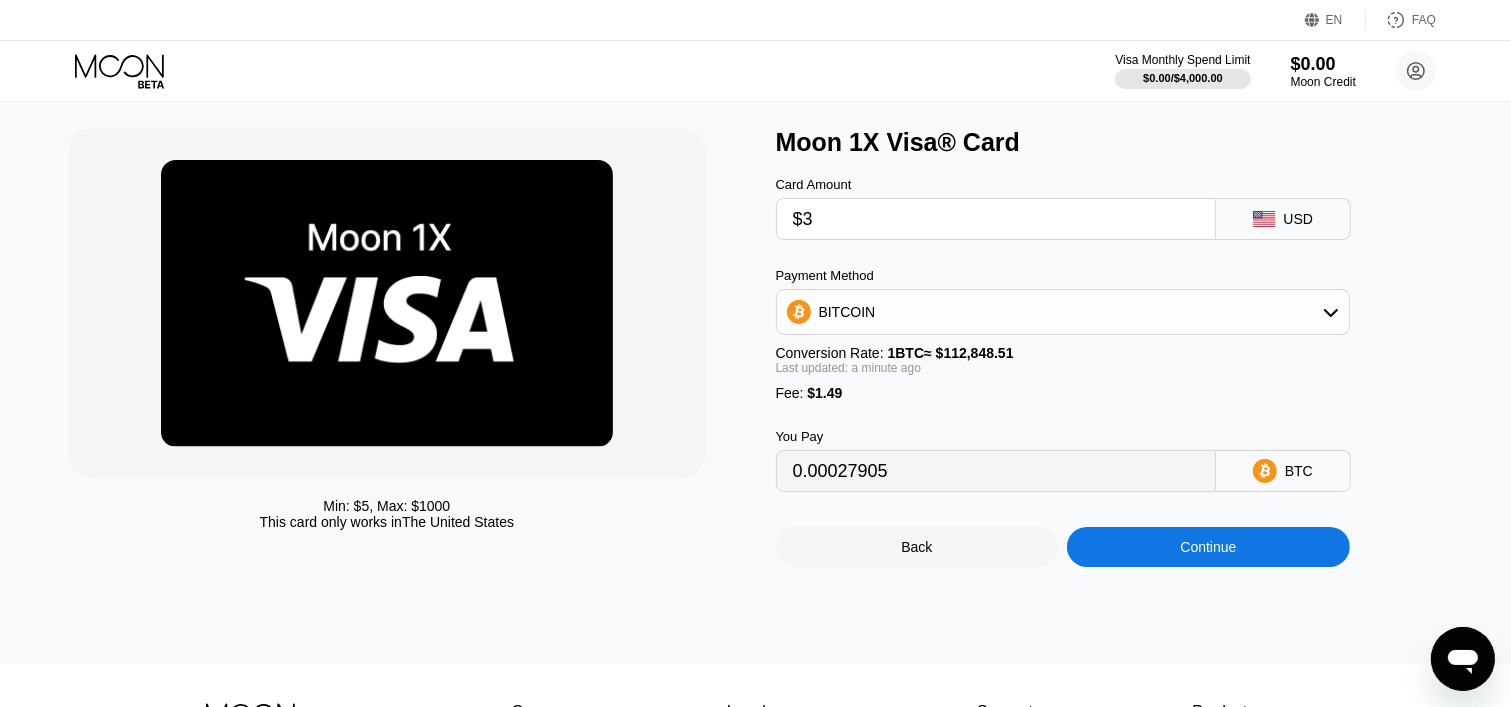 type 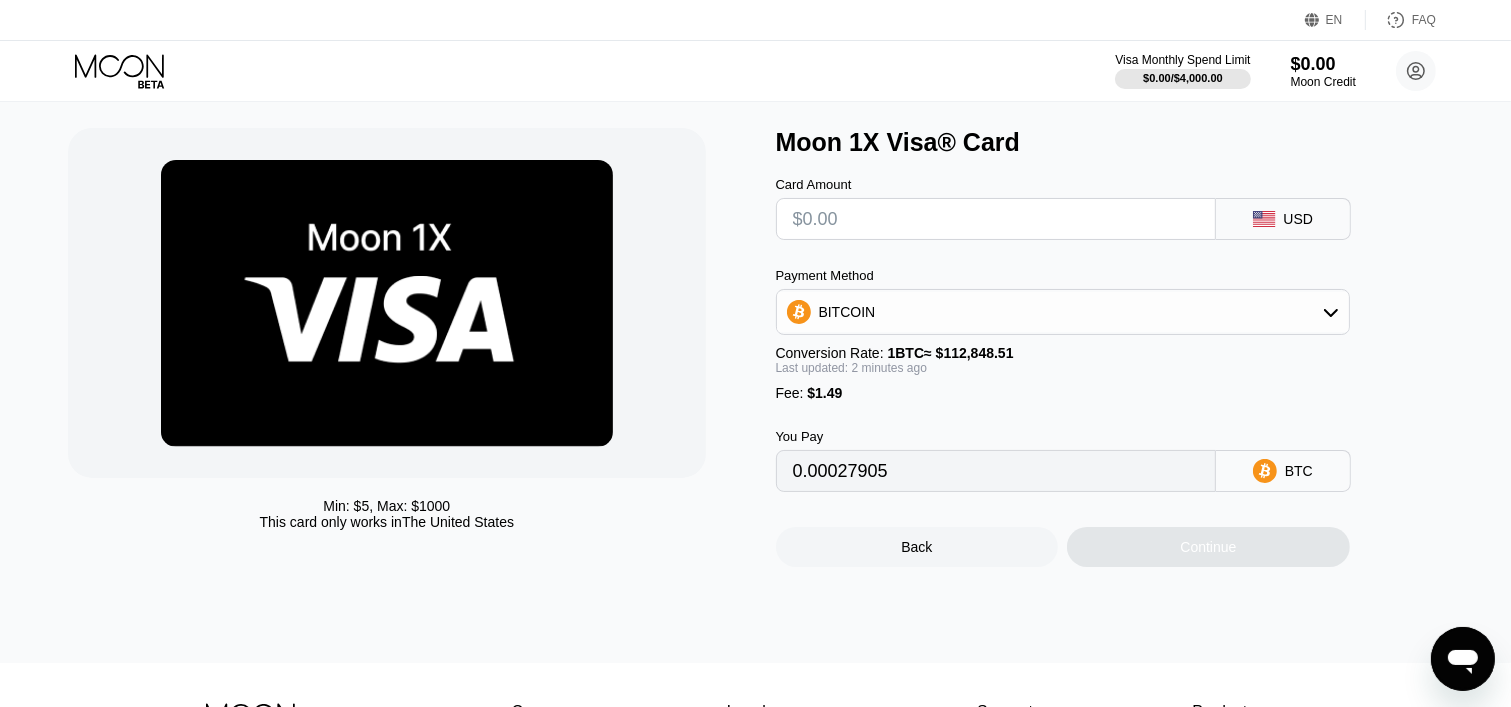 type on "0" 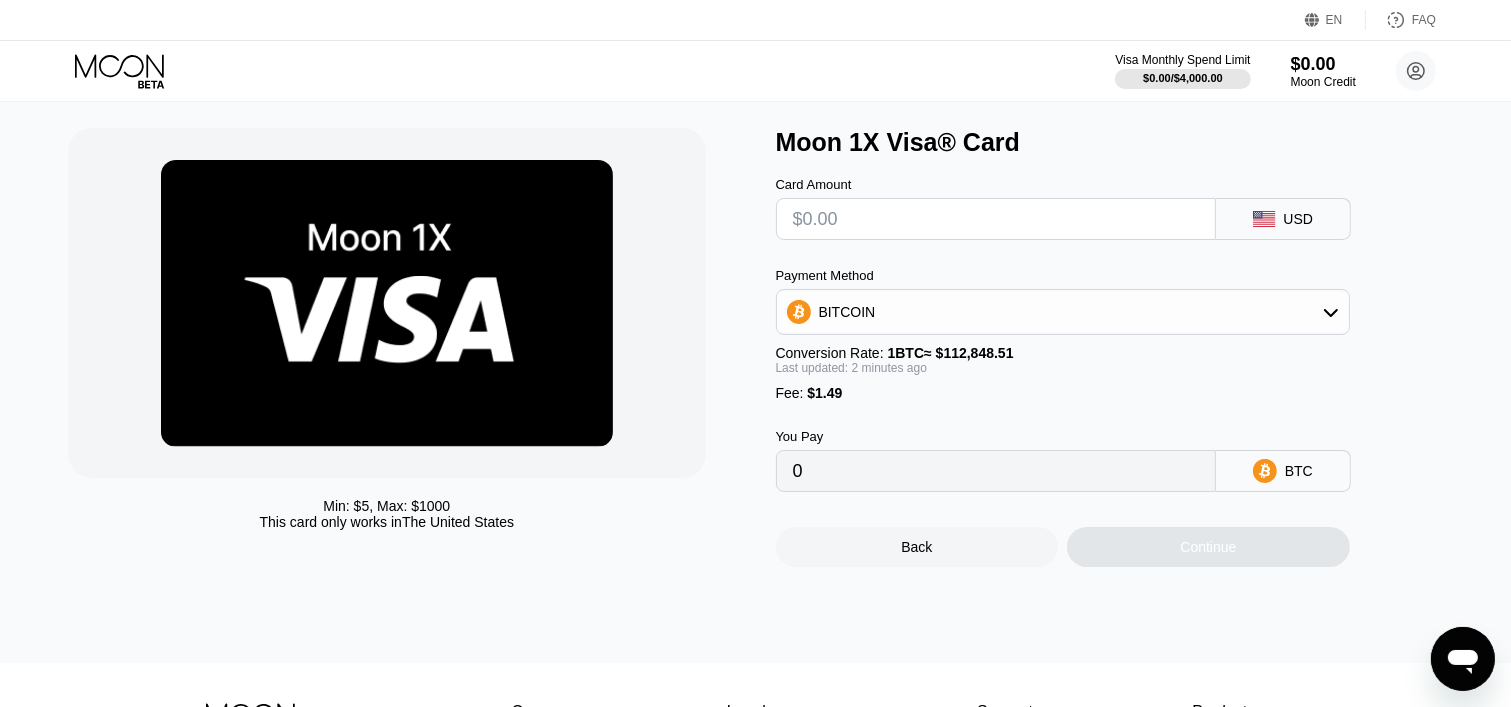 click at bounding box center (996, 219) 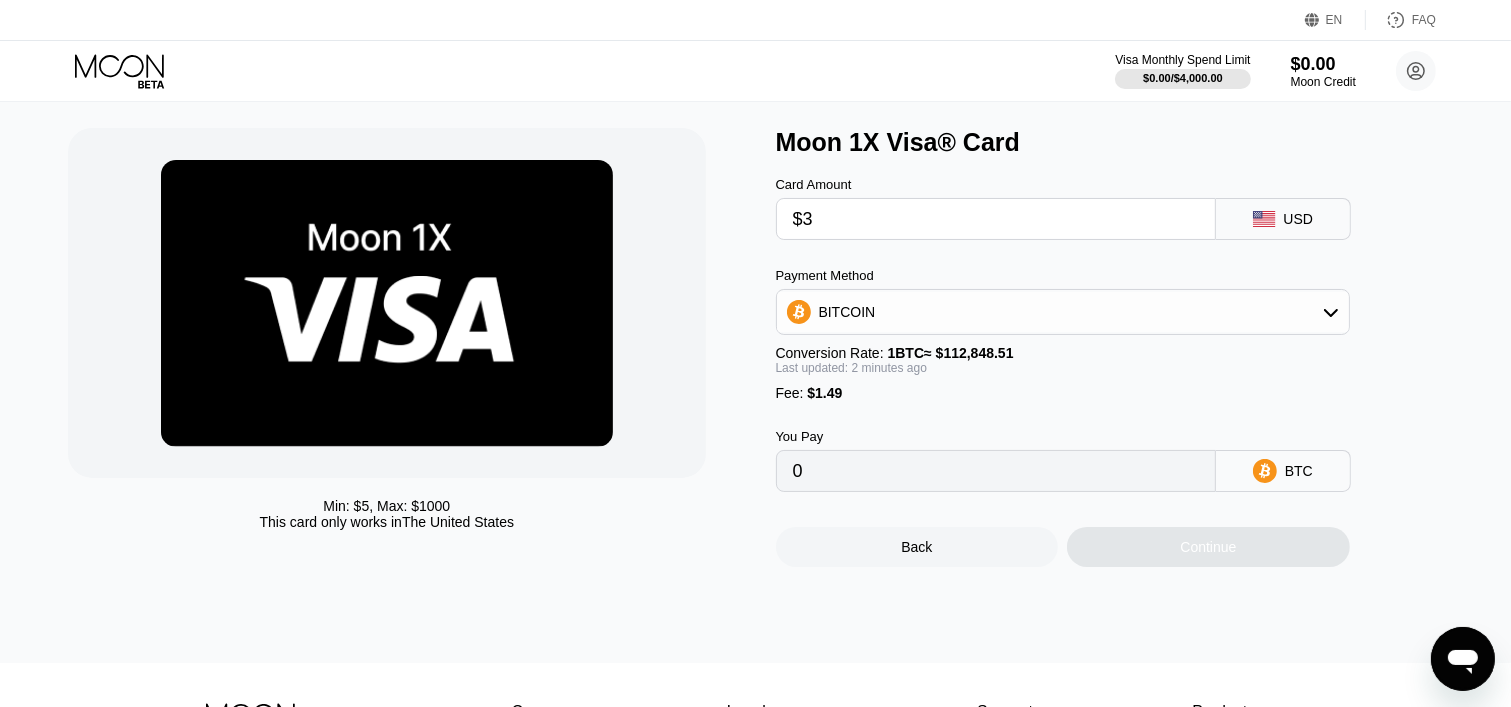 type on "$30" 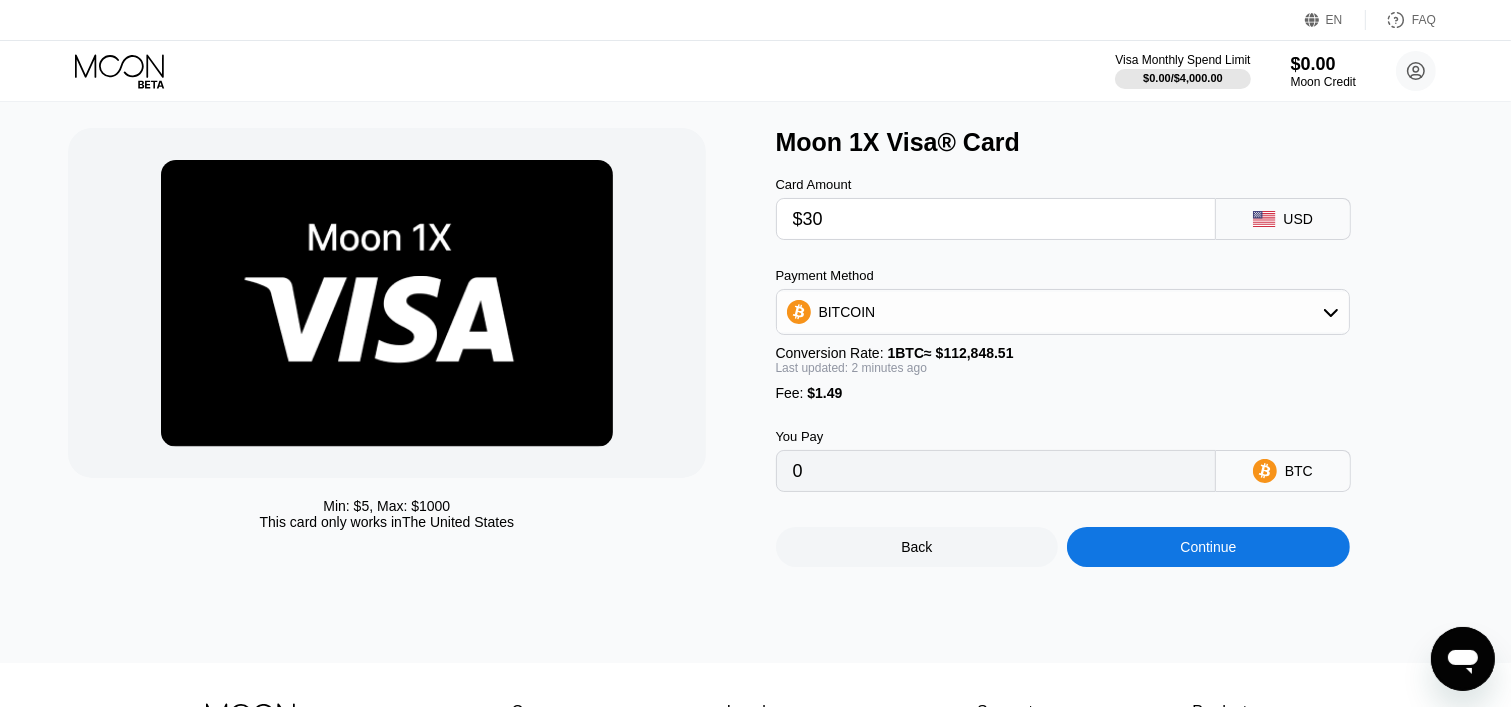 type on "0.00027905" 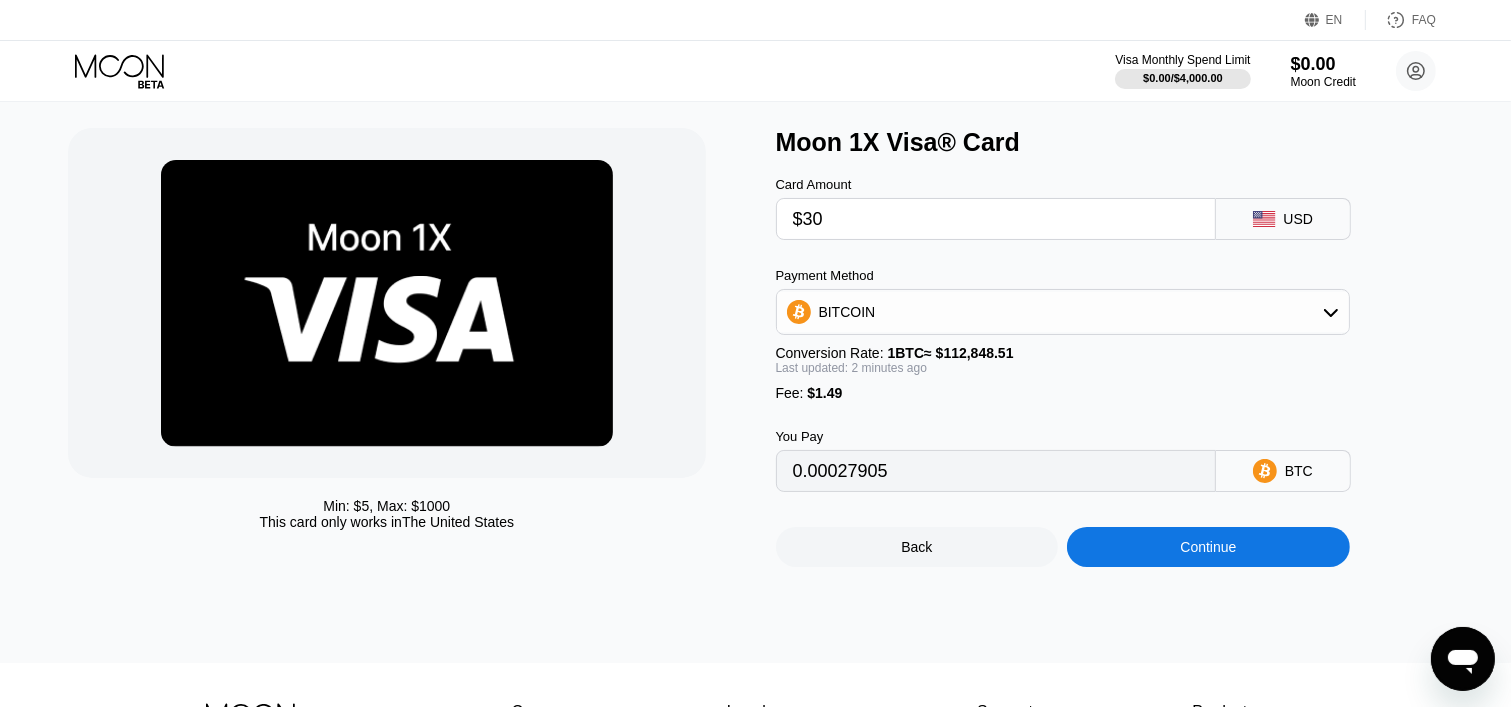 click on "$30" at bounding box center (996, 219) 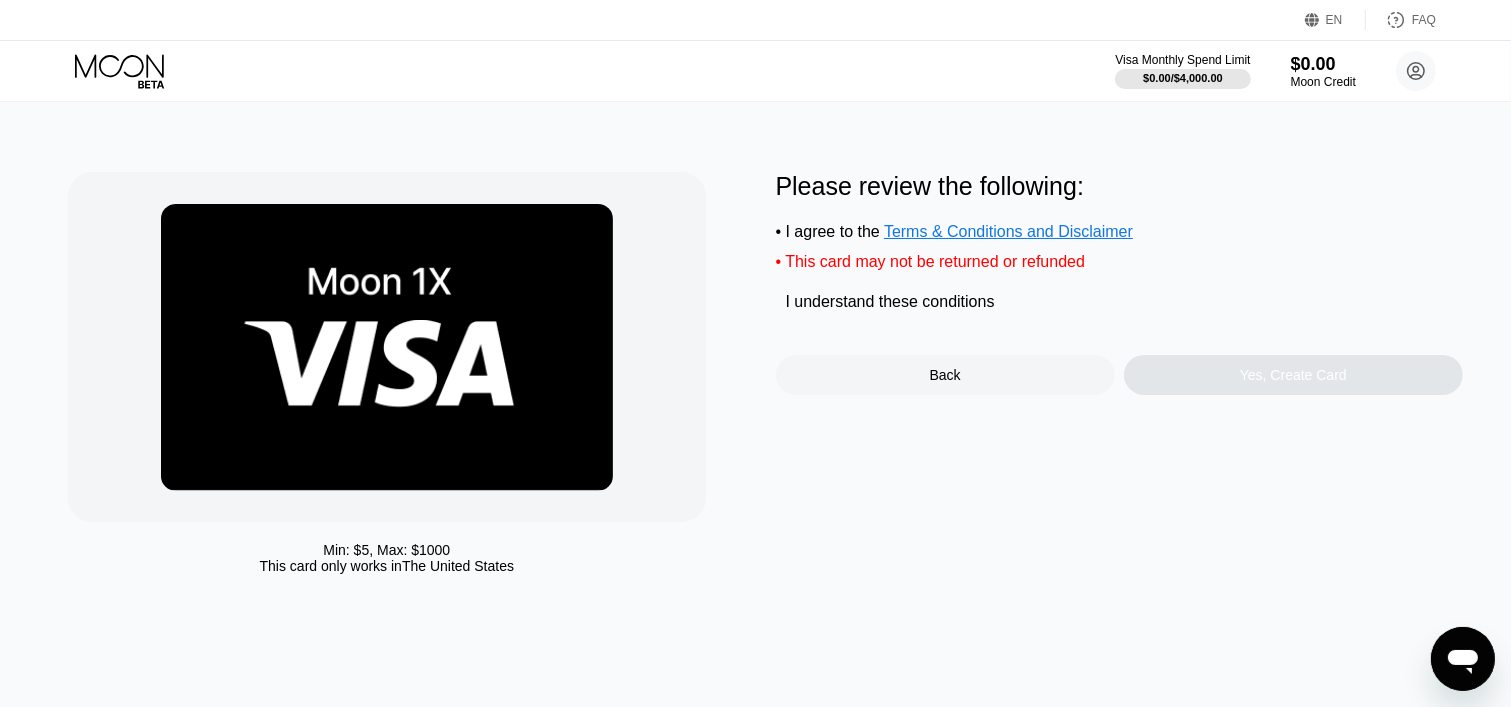 scroll, scrollTop: 0, scrollLeft: 0, axis: both 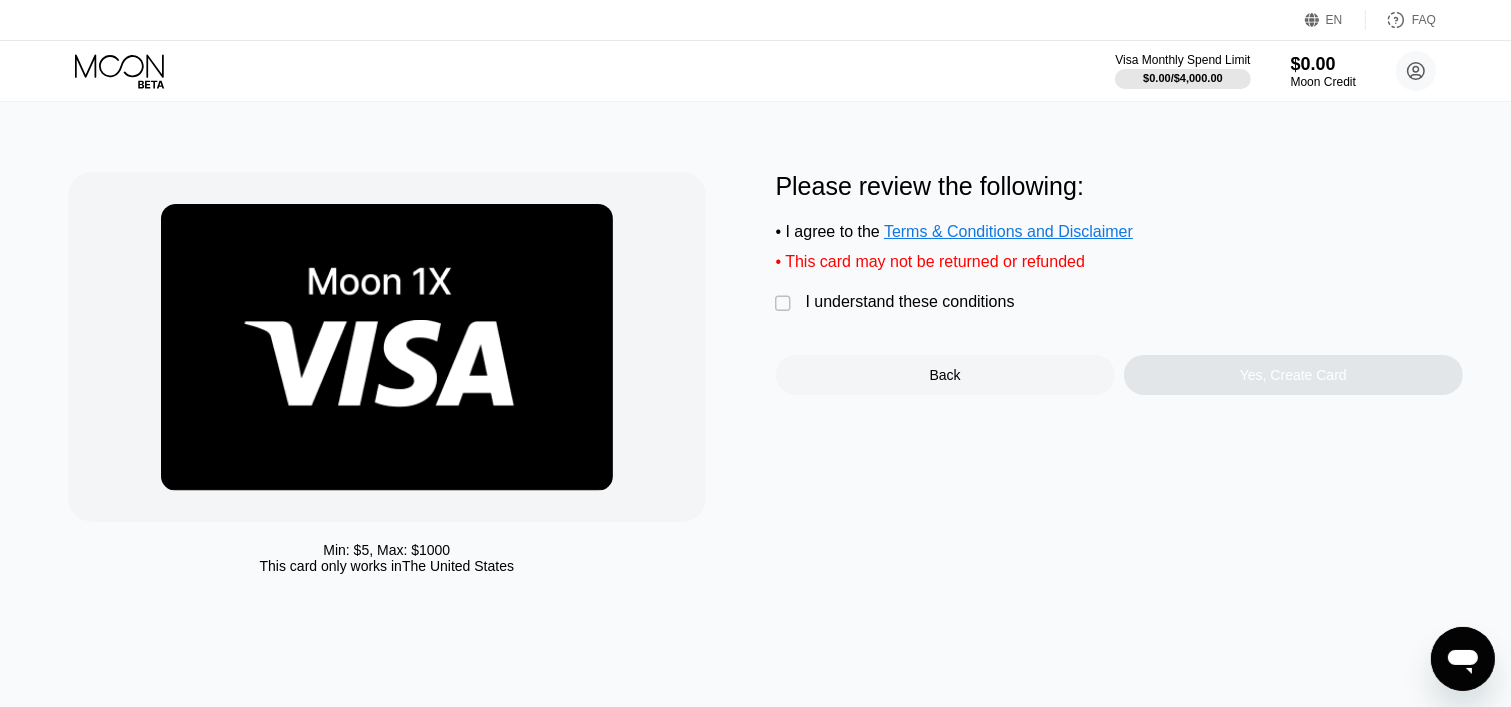 click on "Please review the following: • I agree to the   Terms & Conditions and Disclaimer • This card may not be returned or refunded  I understand these conditions Back Yes, Create Card" at bounding box center [1119, 283] 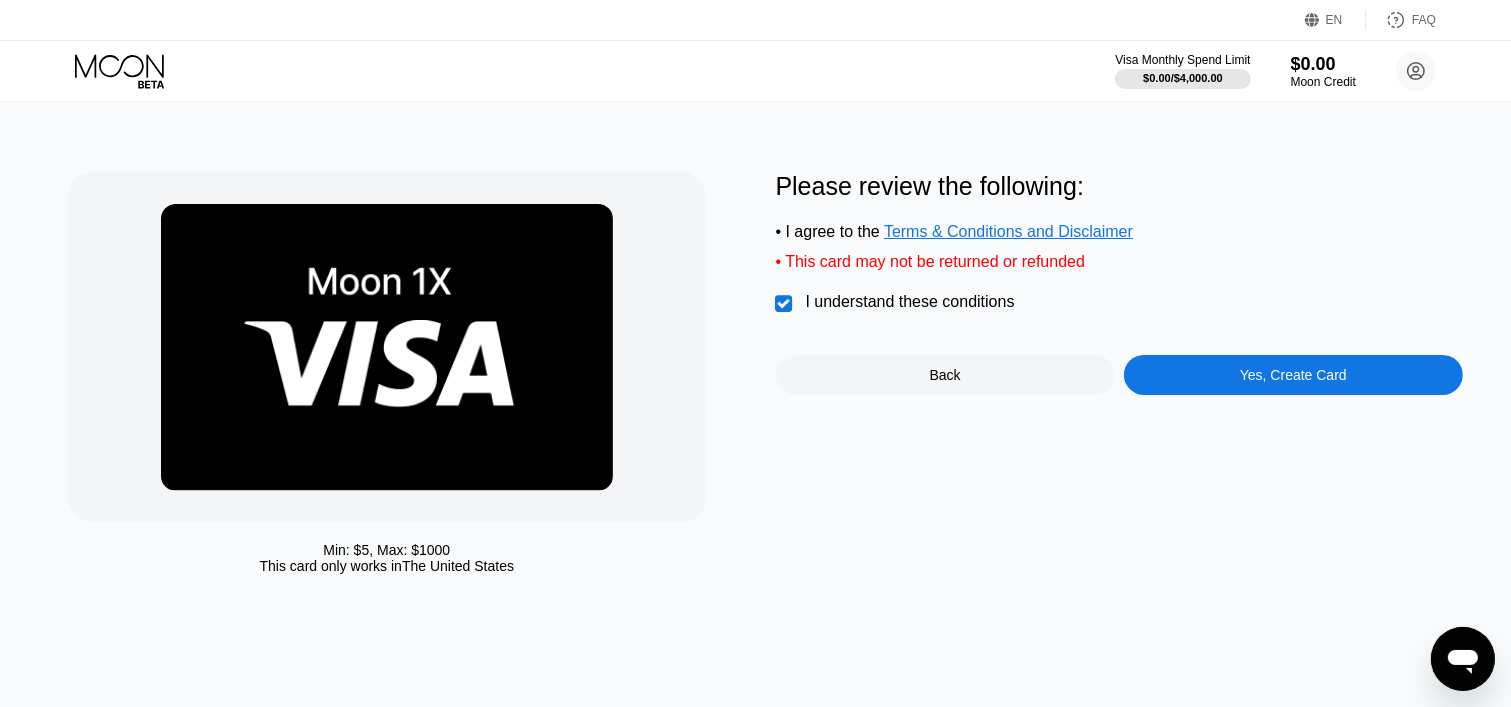 click on "Yes, Create Card" at bounding box center [1293, 375] 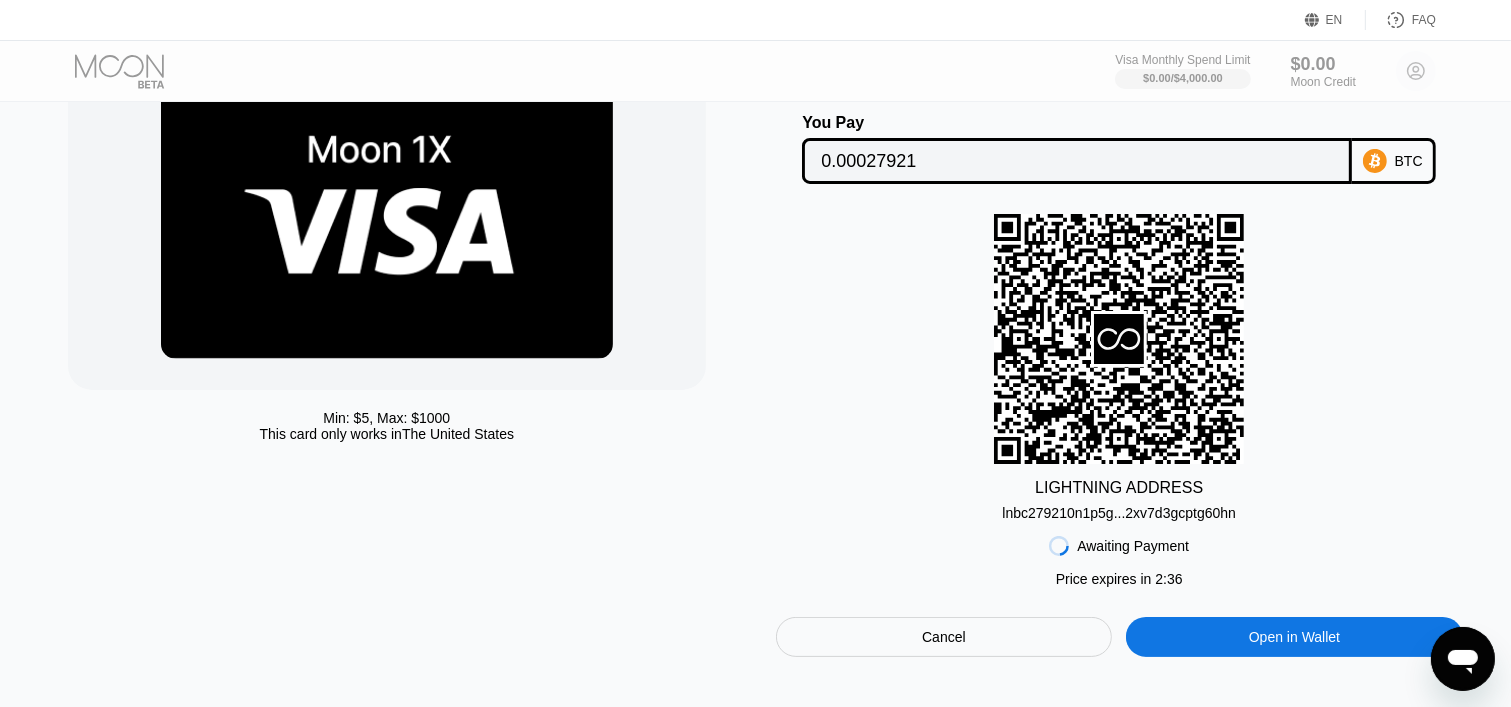 scroll, scrollTop: 0, scrollLeft: 0, axis: both 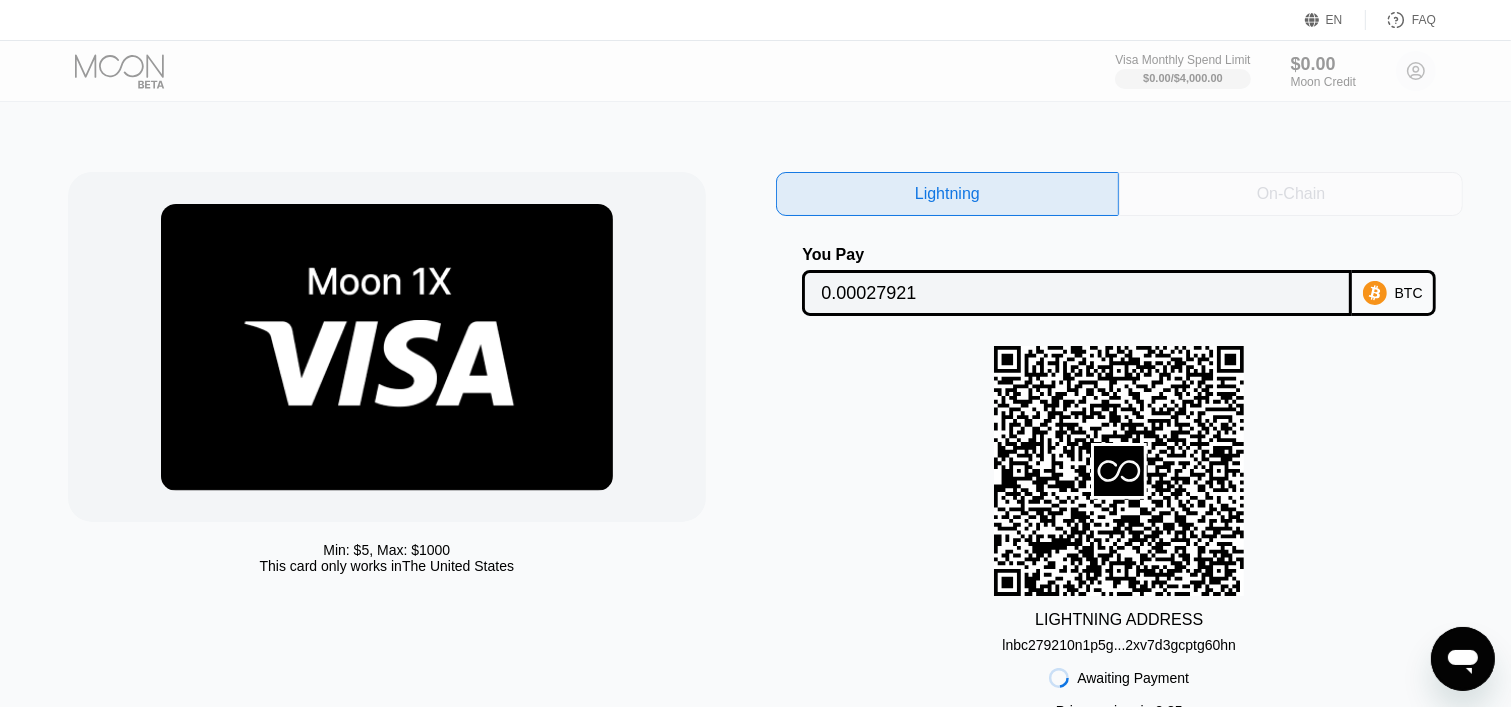 click on "On-Chain" at bounding box center [1291, 194] 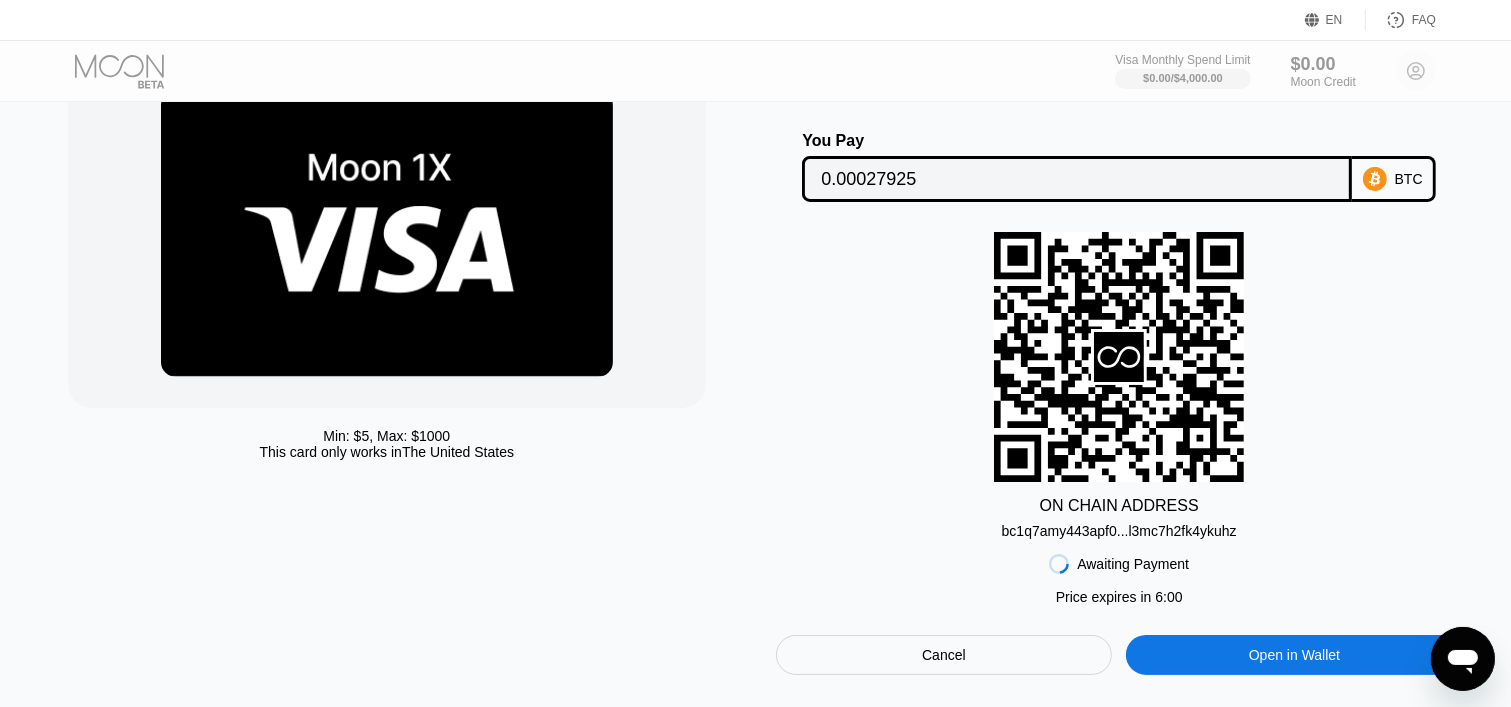 scroll, scrollTop: 115, scrollLeft: 0, axis: vertical 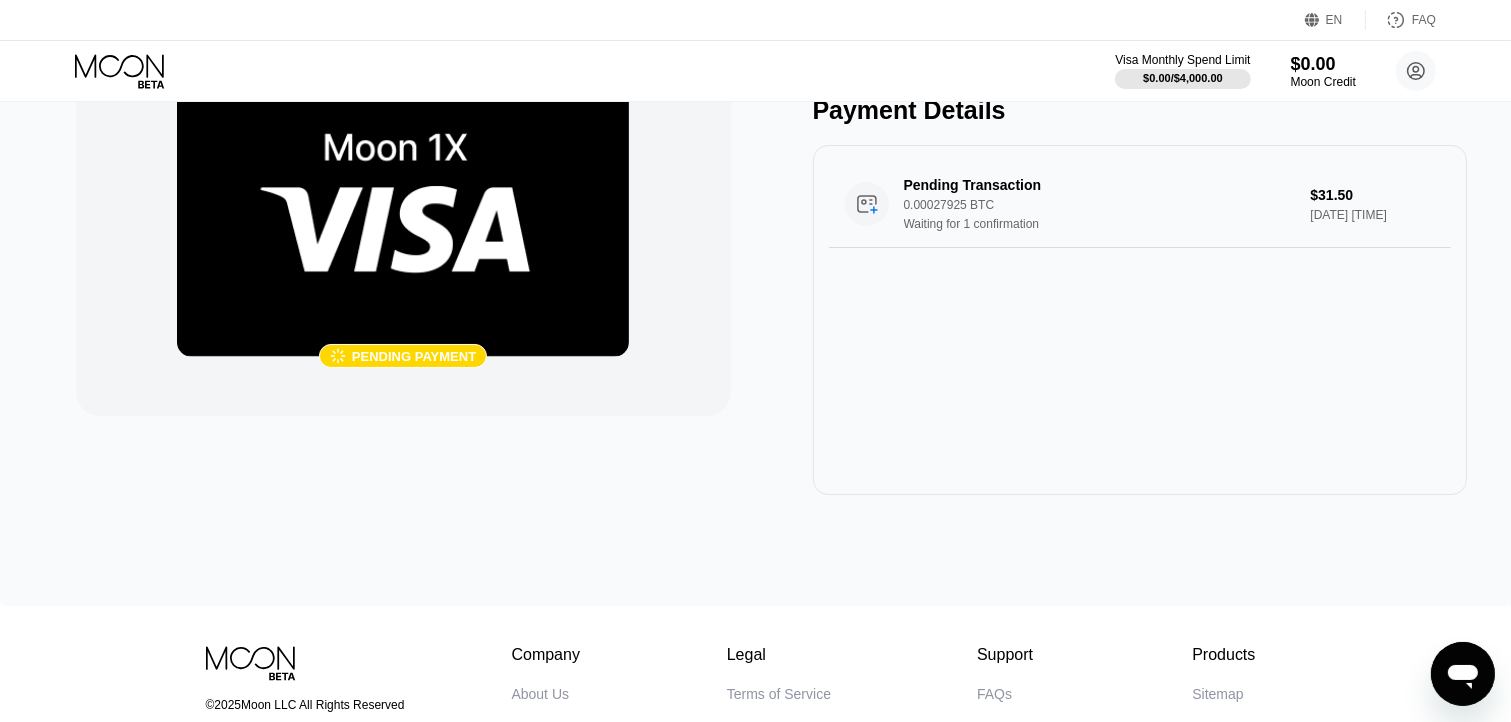 click on "Pending Transaction 0.00027925 BTC Waiting for 1 confirmation $31.50 Aug 03, 2025 4:13 PM" at bounding box center (1140, 320) 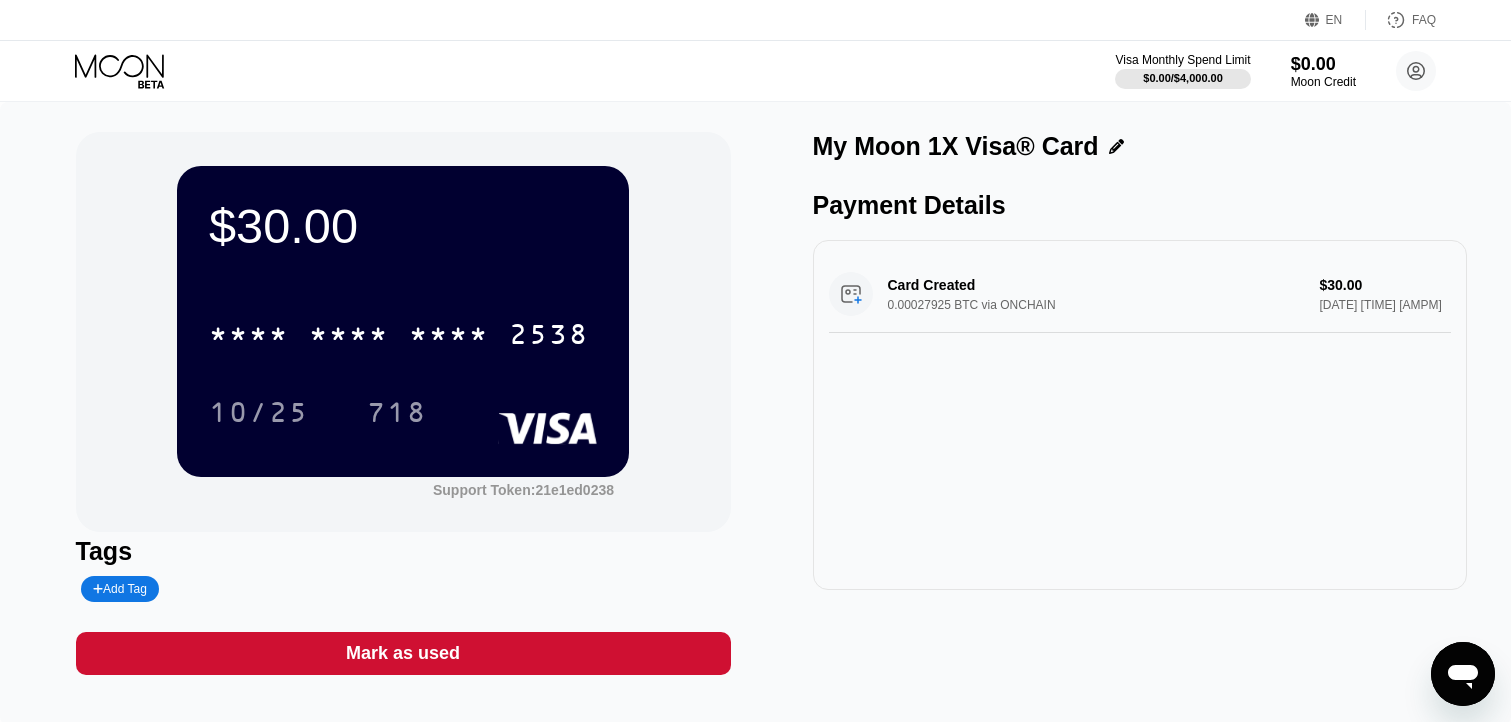 scroll, scrollTop: 0, scrollLeft: 0, axis: both 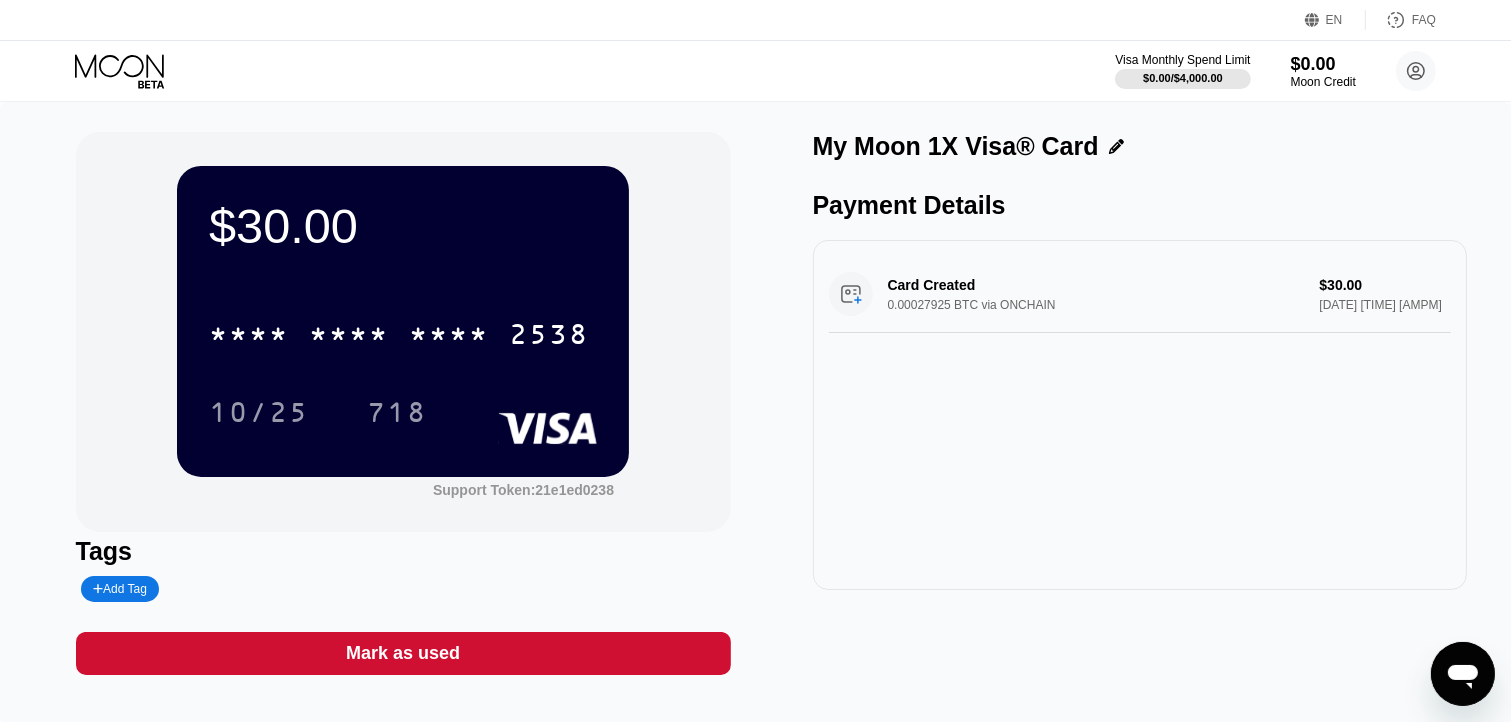 click on "Card Created 0.00027925 BTC via ONCHAIN $30.00 [DATE] [TIME] [AMPM]" at bounding box center (1140, 415) 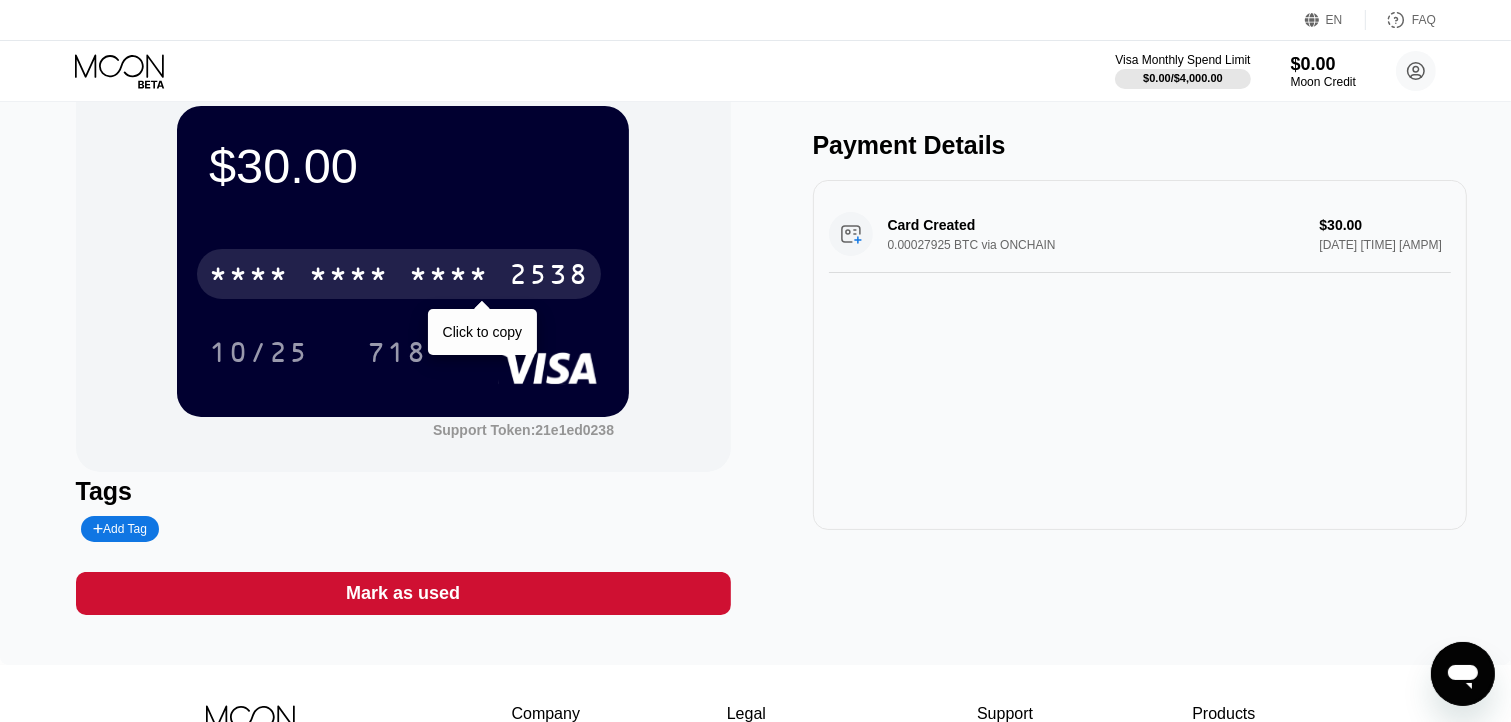 click on "* * * * * * * * * * * * 2538" at bounding box center (399, 274) 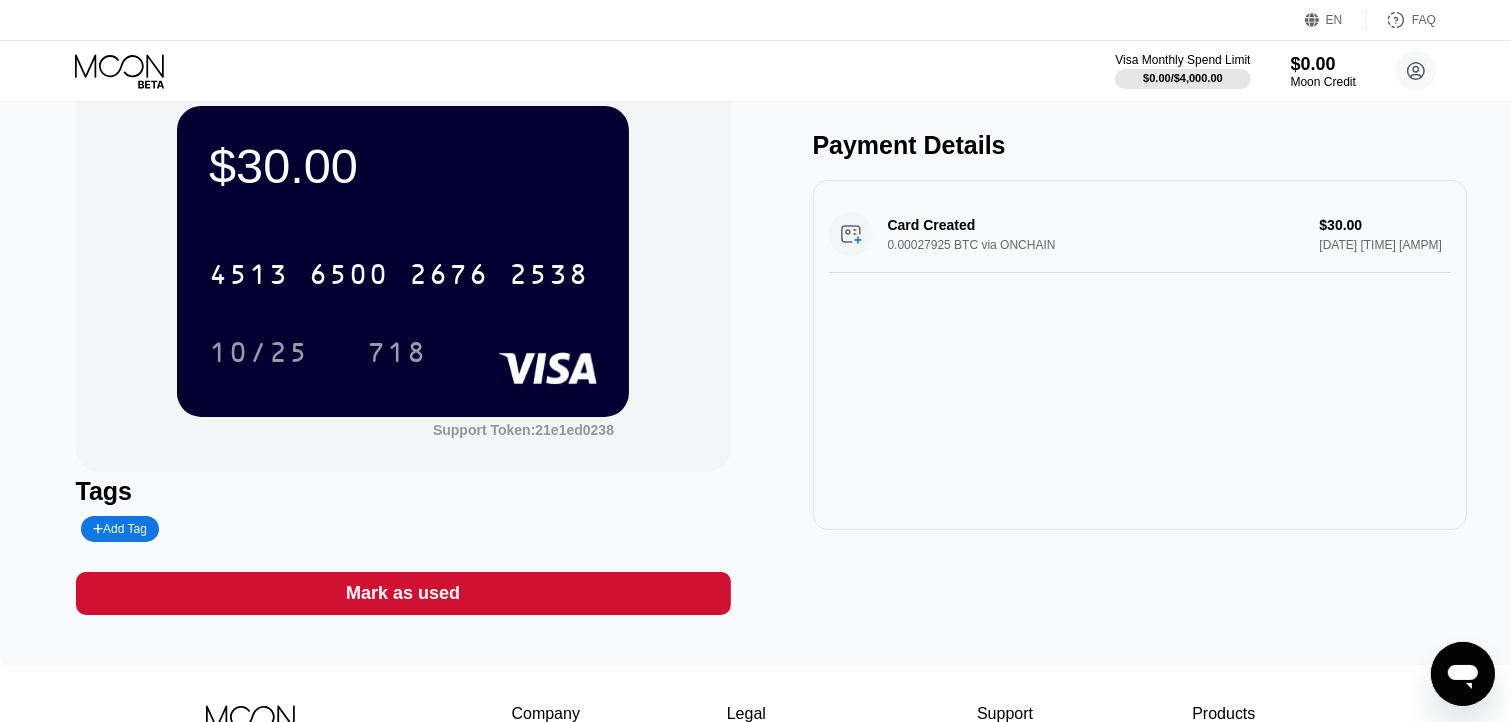click on "$30.00 4513 6500 2676 2538 10/25 718 Support Token:  21e1ed0238" at bounding box center [403, 272] 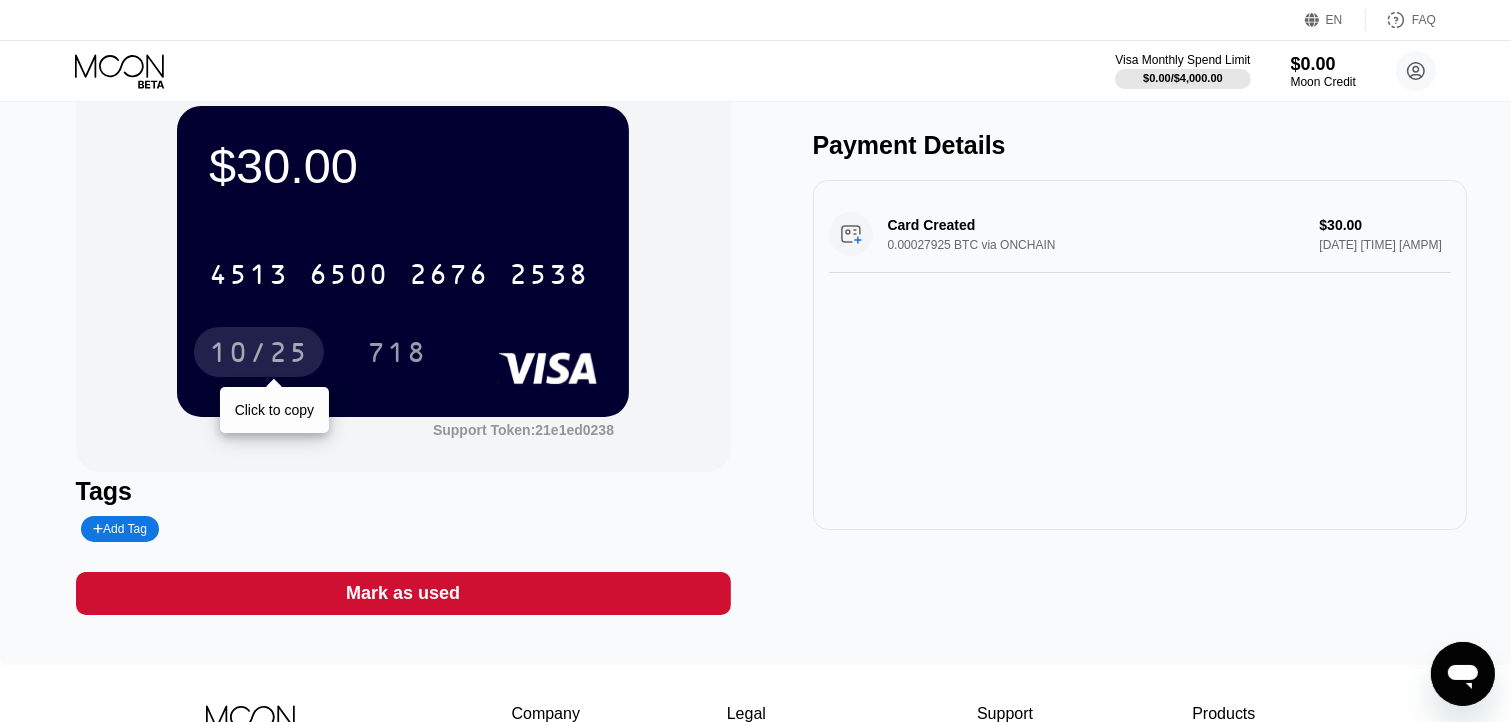 click on "10/25" at bounding box center (259, 352) 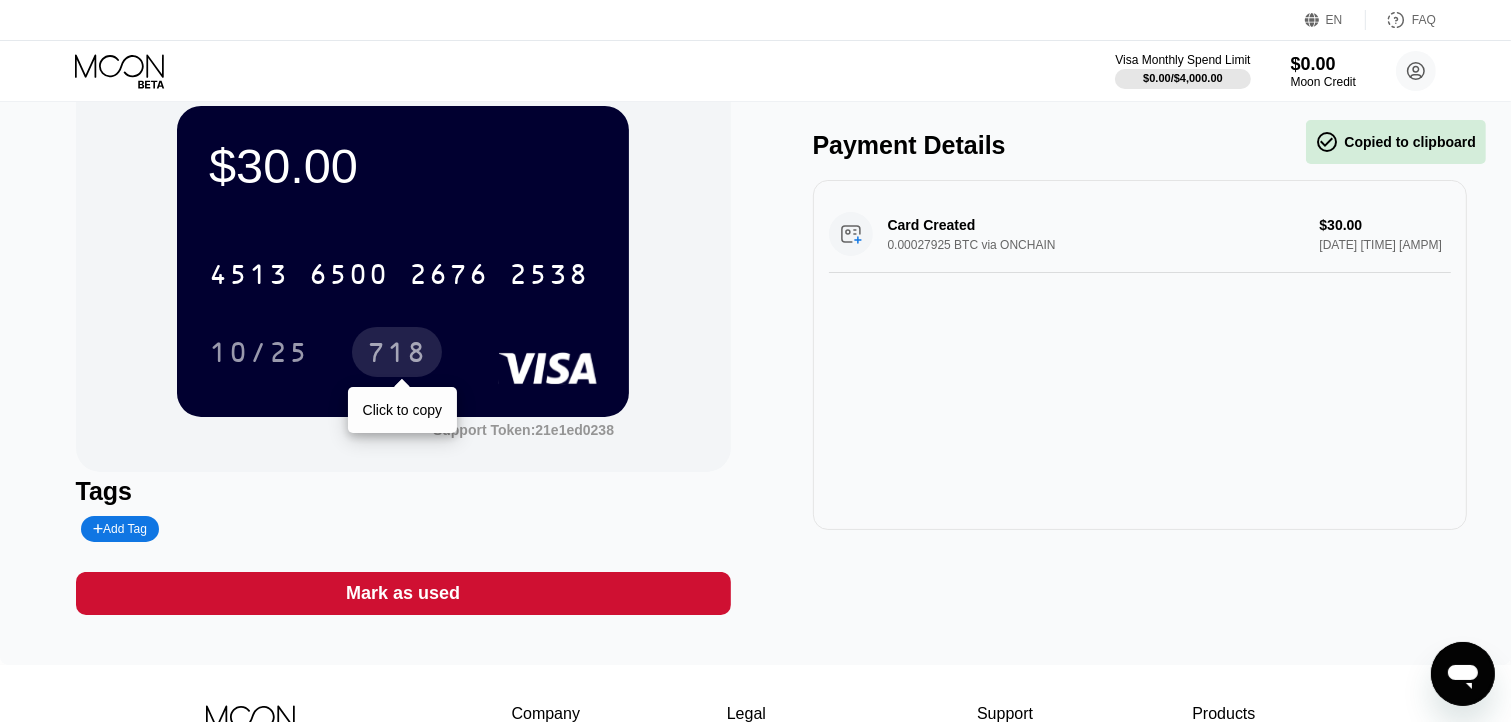 click on "718" at bounding box center (397, 352) 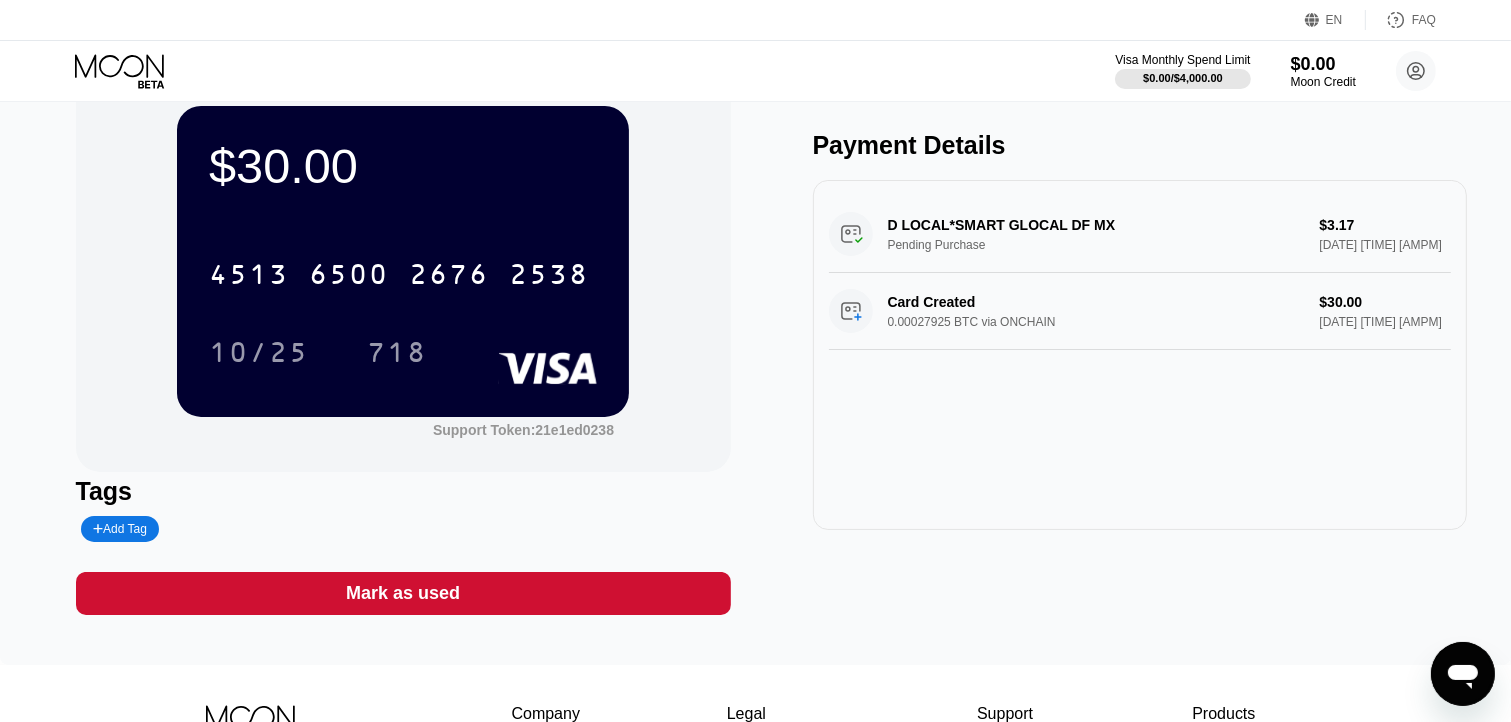 click on "2676" at bounding box center (449, 277) 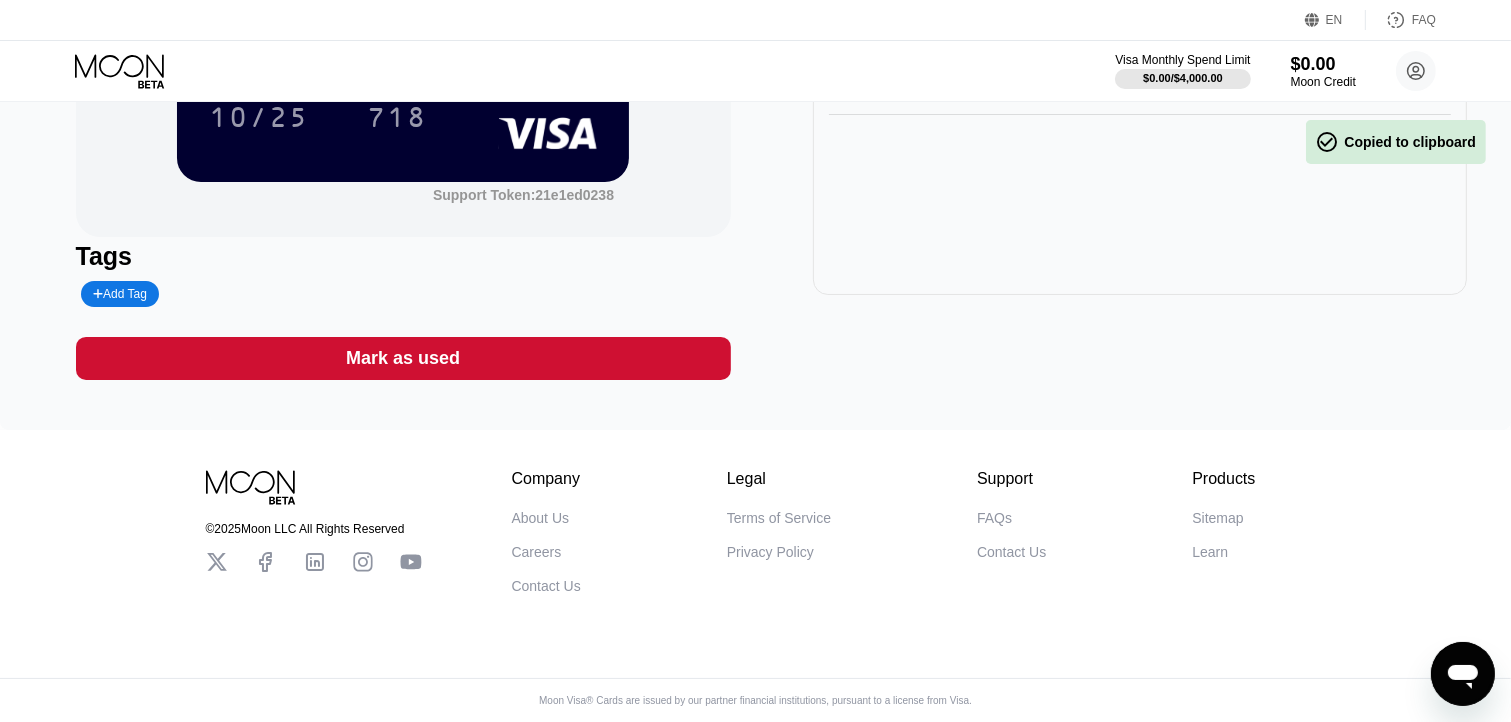 scroll, scrollTop: 0, scrollLeft: 0, axis: both 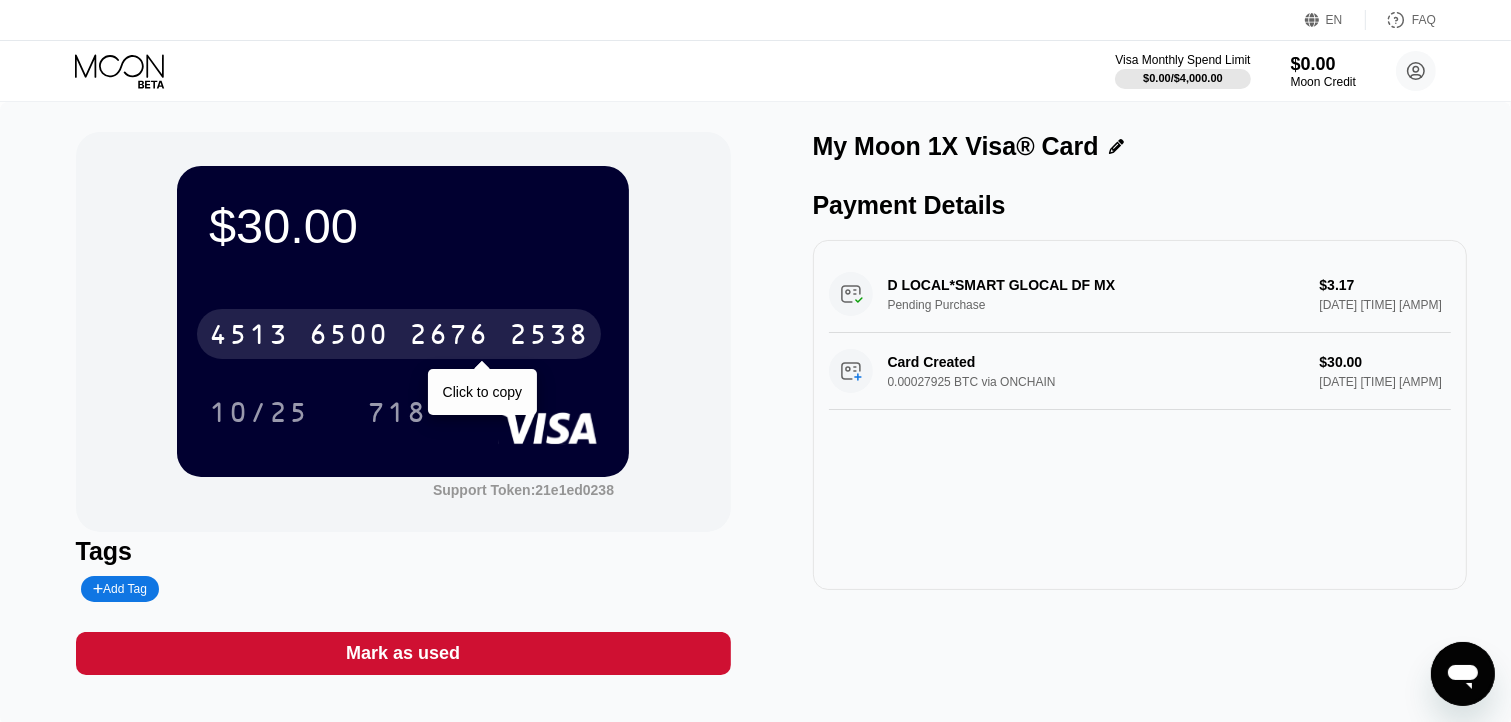 click on "2538" at bounding box center [549, 337] 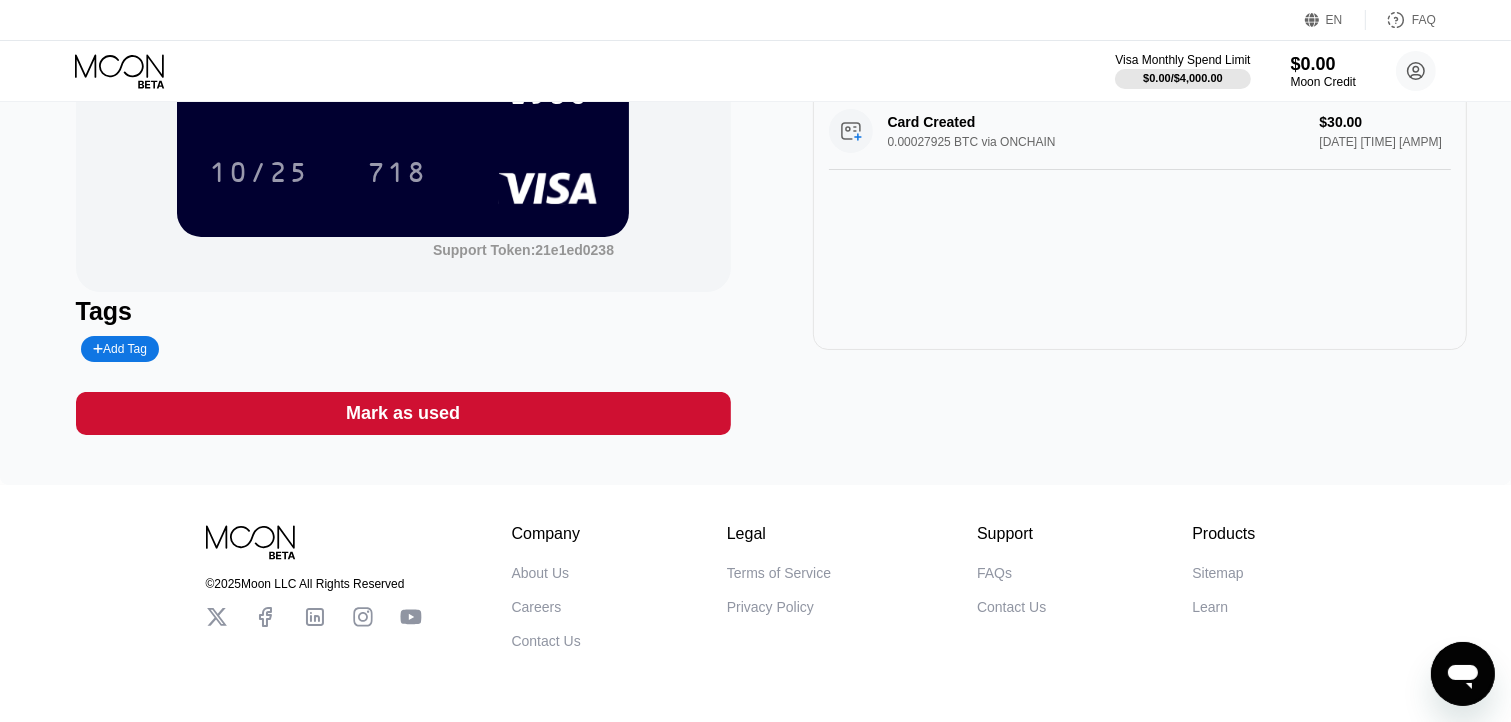 scroll, scrollTop: 0, scrollLeft: 0, axis: both 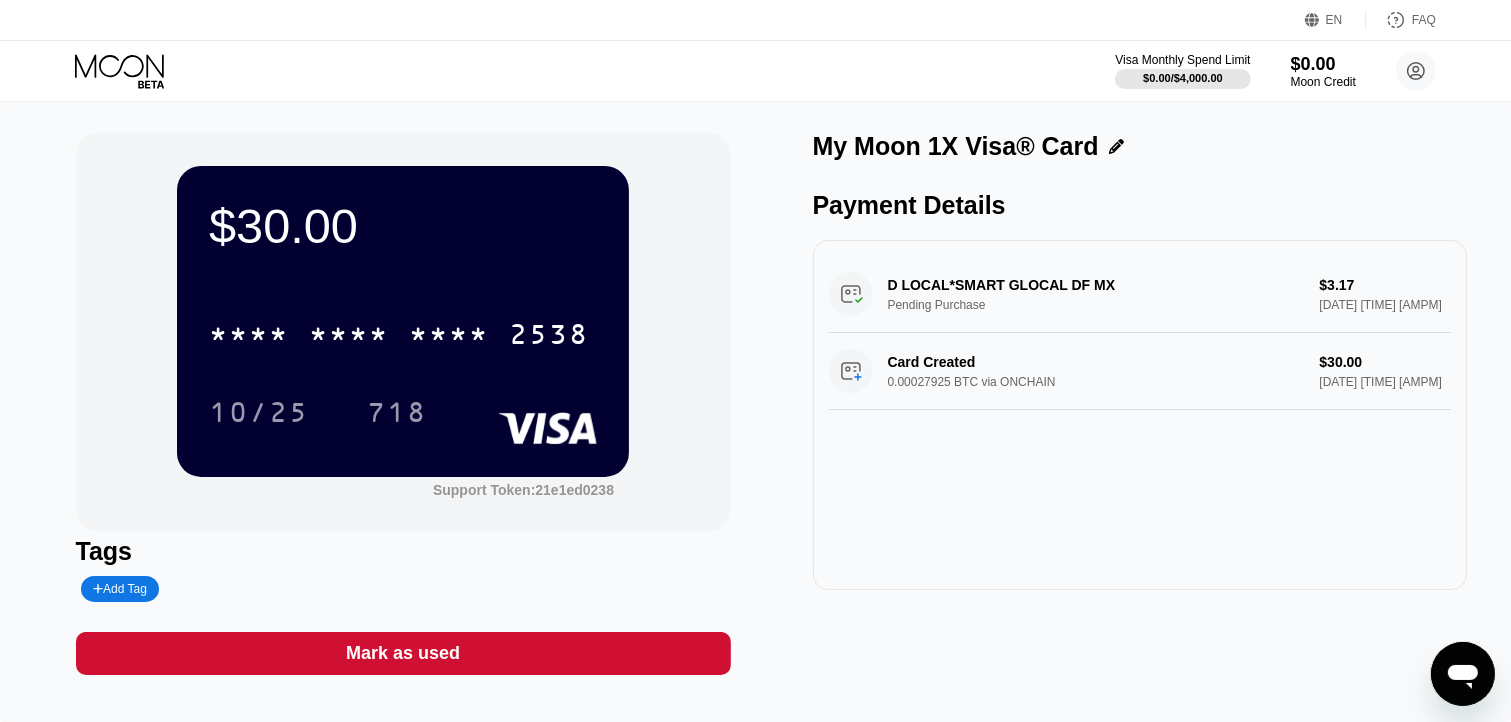 click on "$30.00 * * * * * * * * * * * * 2538 10/25 718 Support Token:  21e1ed0238" at bounding box center [403, 332] 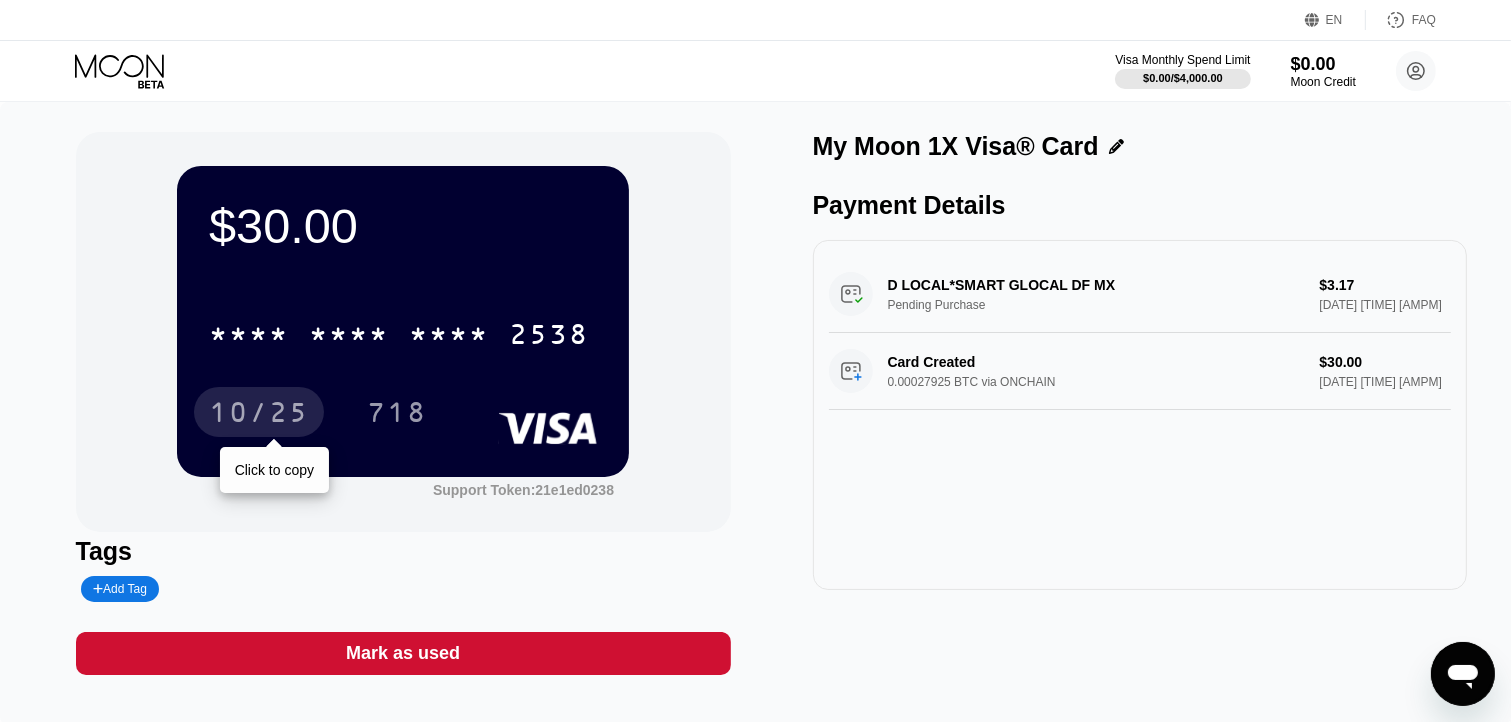 click on "10/25" at bounding box center (259, 415) 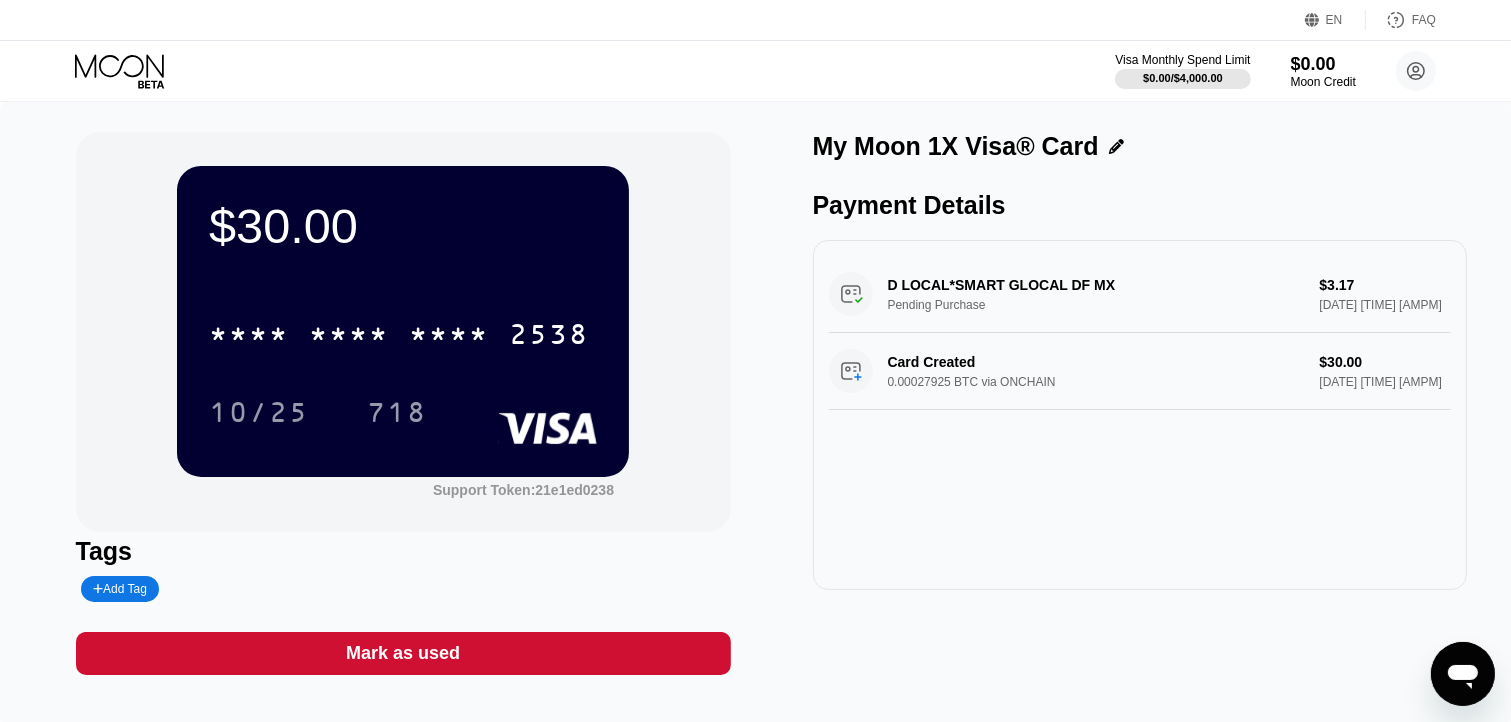 click on "718" at bounding box center [397, 415] 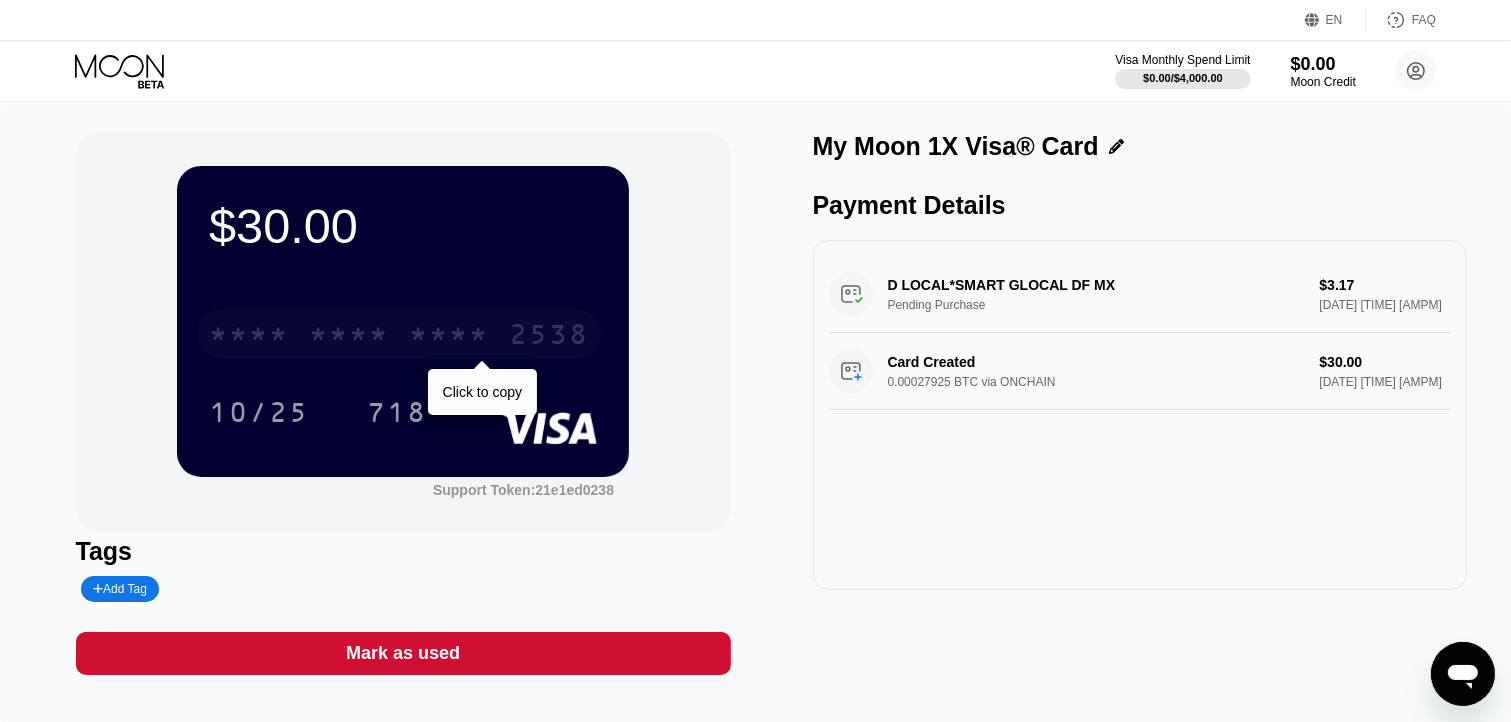 click on "* * * *" at bounding box center (349, 337) 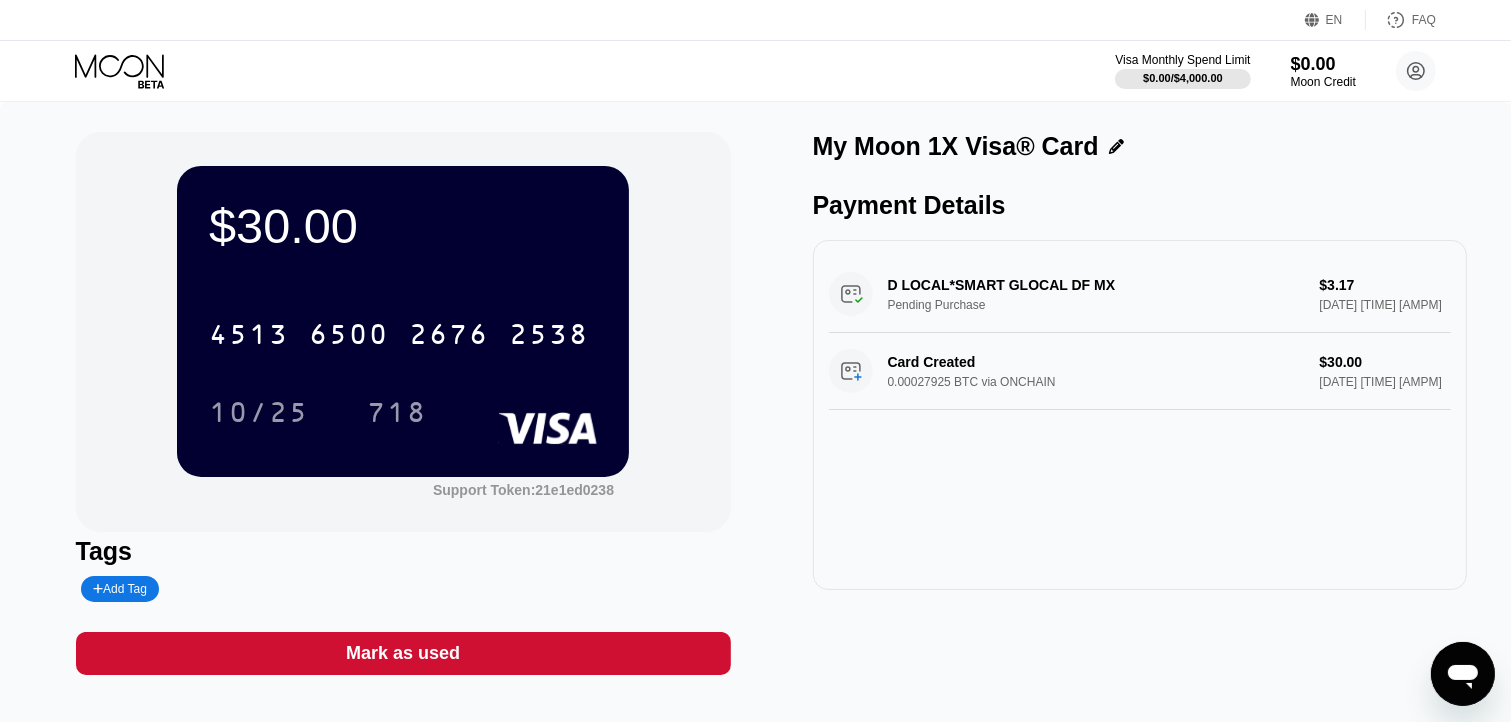 click on "D LOCAL*SMART GLOCAL     DF           MX Pending Purchase $3.17 Aug 03, 2025 6:49 PM Card Created 0.00027925 BTC via ONCHAIN $30.00 Aug 03, 2025 6:18 PM" at bounding box center [1140, 415] 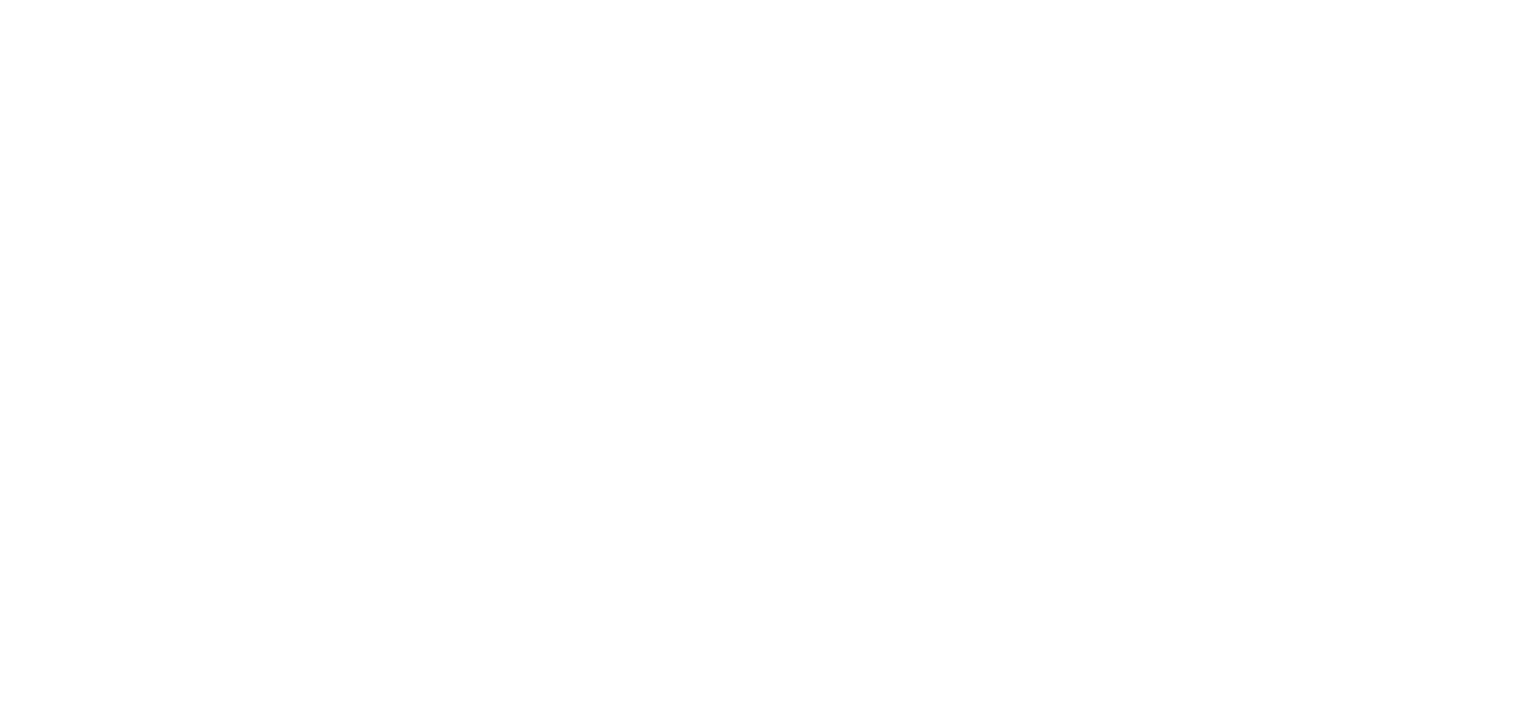 scroll, scrollTop: 0, scrollLeft: 0, axis: both 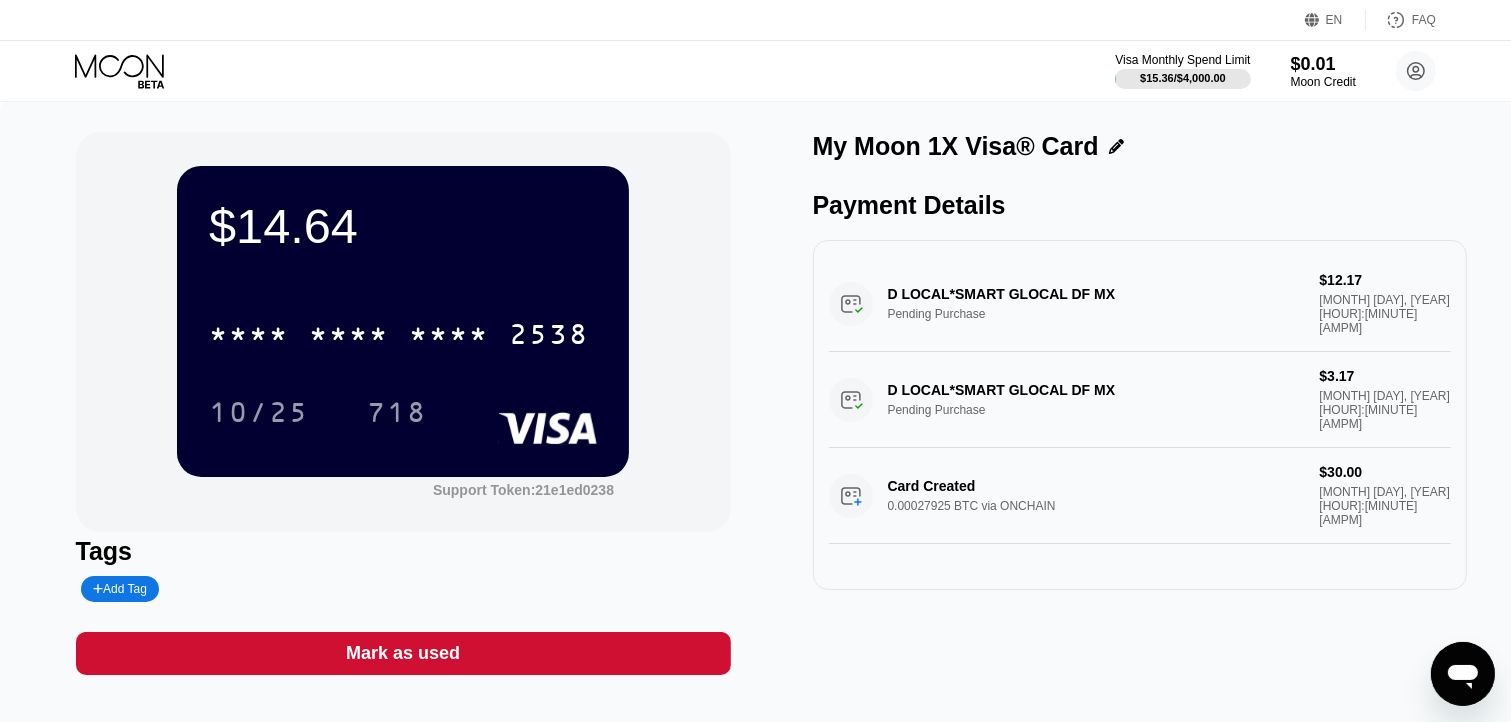 click on "D LOCAL*SMART GLOCAL     DF           MX Pending Purchase $12.17 [MONTH] [DAY], [YEAR] [HOUR]:[MINUTE] [AMPM] D LOCAL*SMART GLOCAL     DF           MX Pending Purchase $3.17 [MONTH] [DAY], [YEAR] [HOUR]:[MINUTE] [AMPM] Card Created 0.00027925 BTC via ONCHAIN $30.00 [MONTH] [DAY], [YEAR] [HOUR]:[MINUTE] [AMPM]" at bounding box center (1140, 415) 